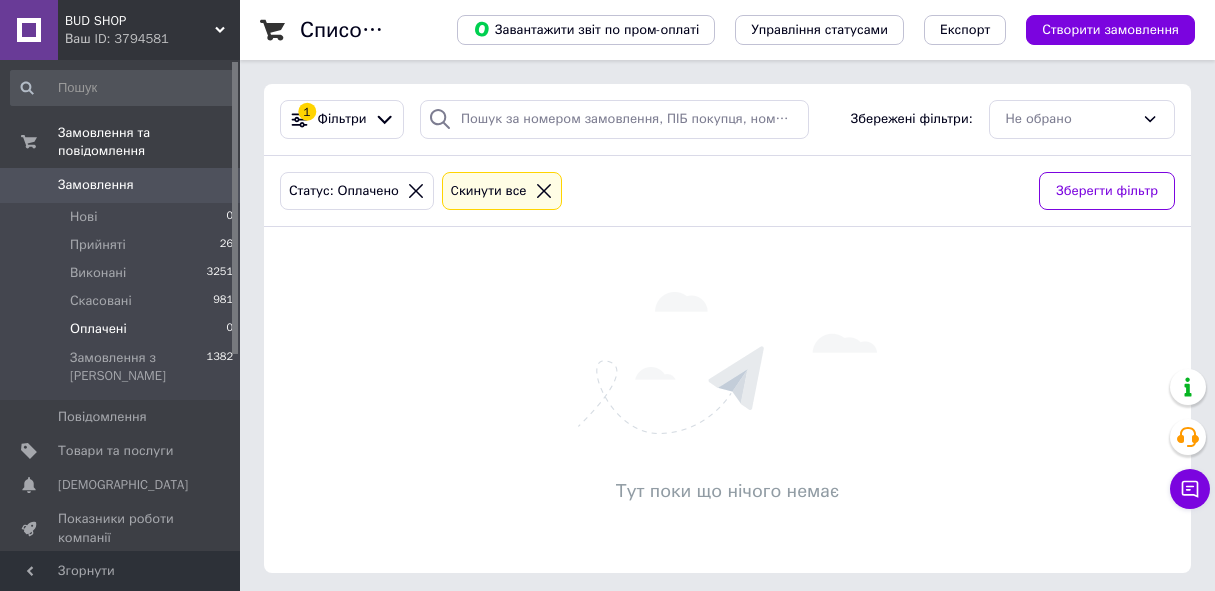 scroll, scrollTop: 0, scrollLeft: 0, axis: both 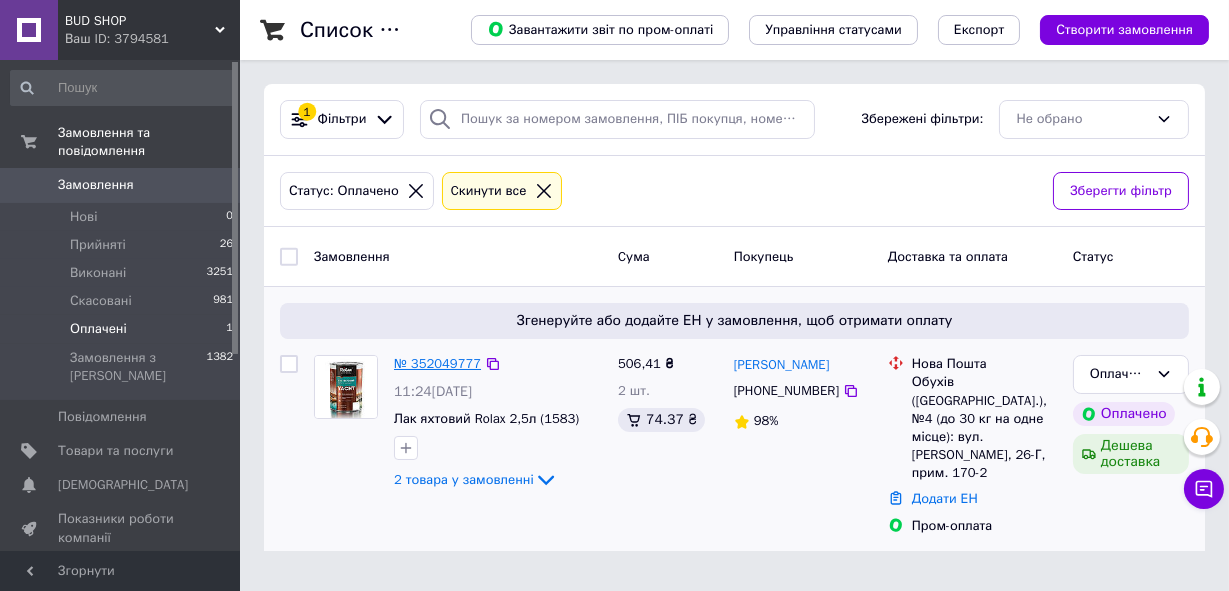 click on "№ 352049777" at bounding box center (437, 363) 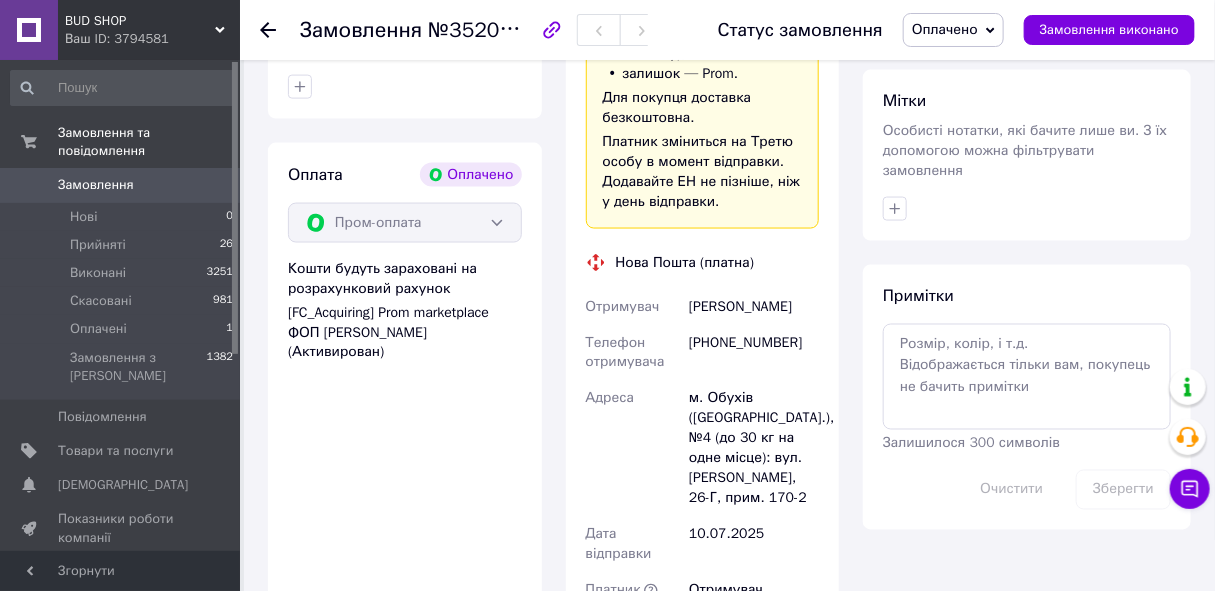 scroll, scrollTop: 1000, scrollLeft: 0, axis: vertical 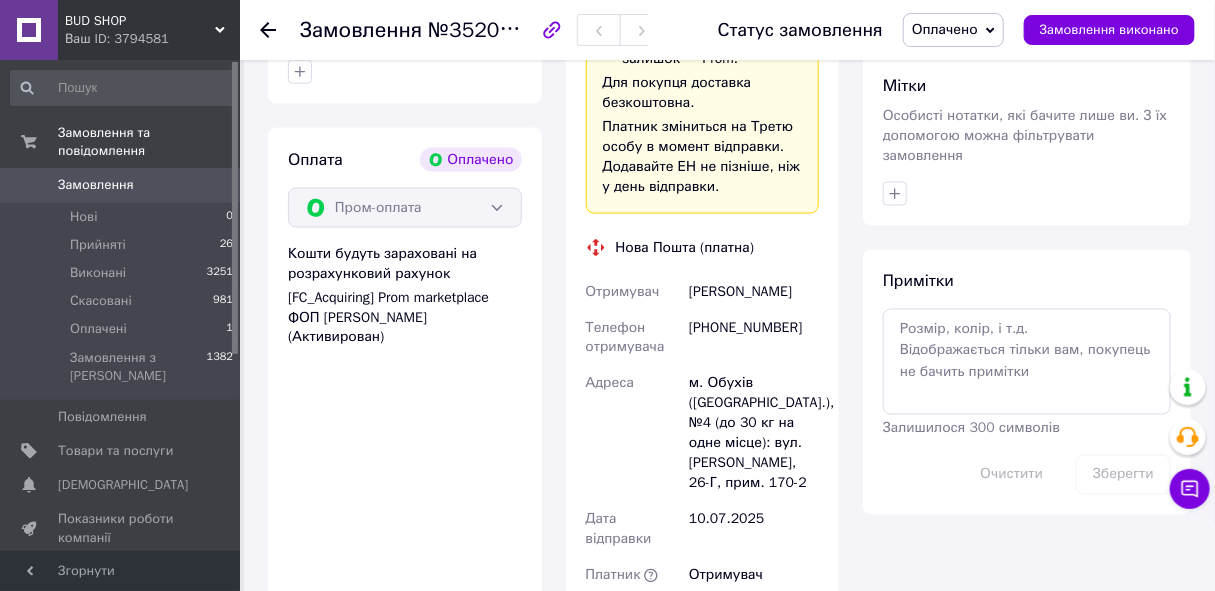 drag, startPoint x: 688, startPoint y: 275, endPoint x: 822, endPoint y: 278, distance: 134.03358 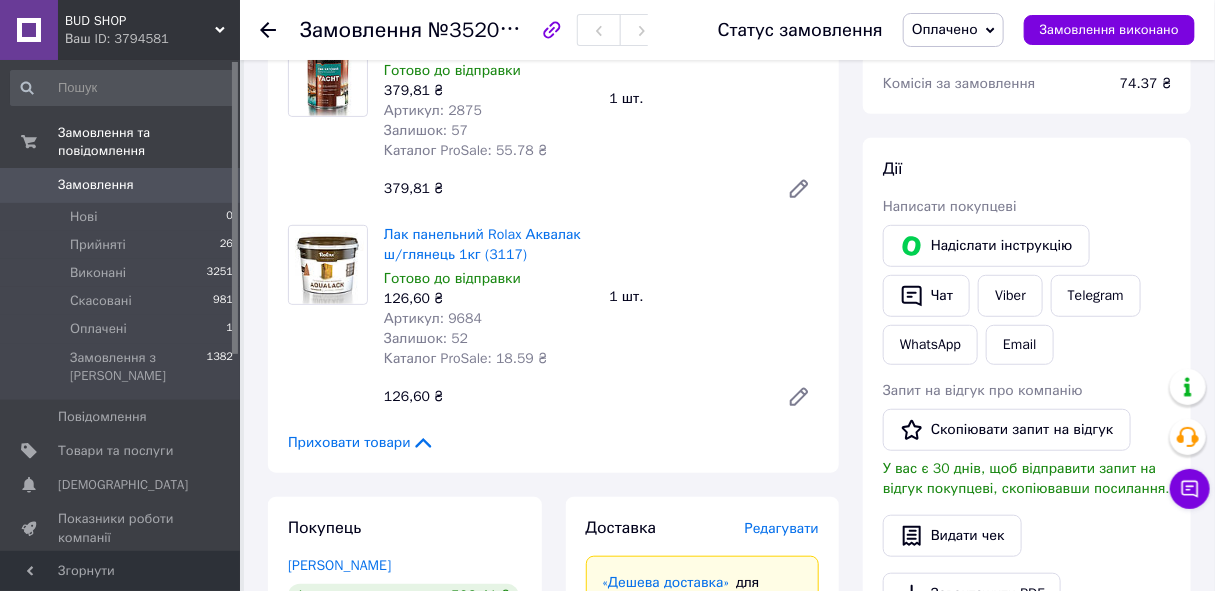 scroll, scrollTop: 272, scrollLeft: 0, axis: vertical 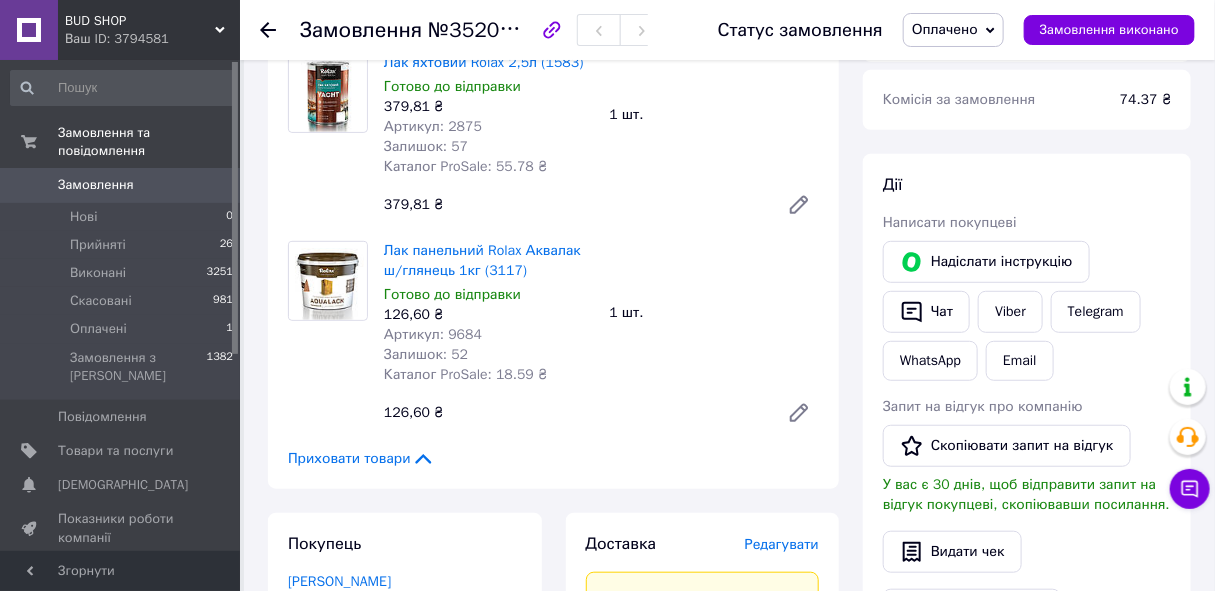 click on "Оплачено" at bounding box center (953, 30) 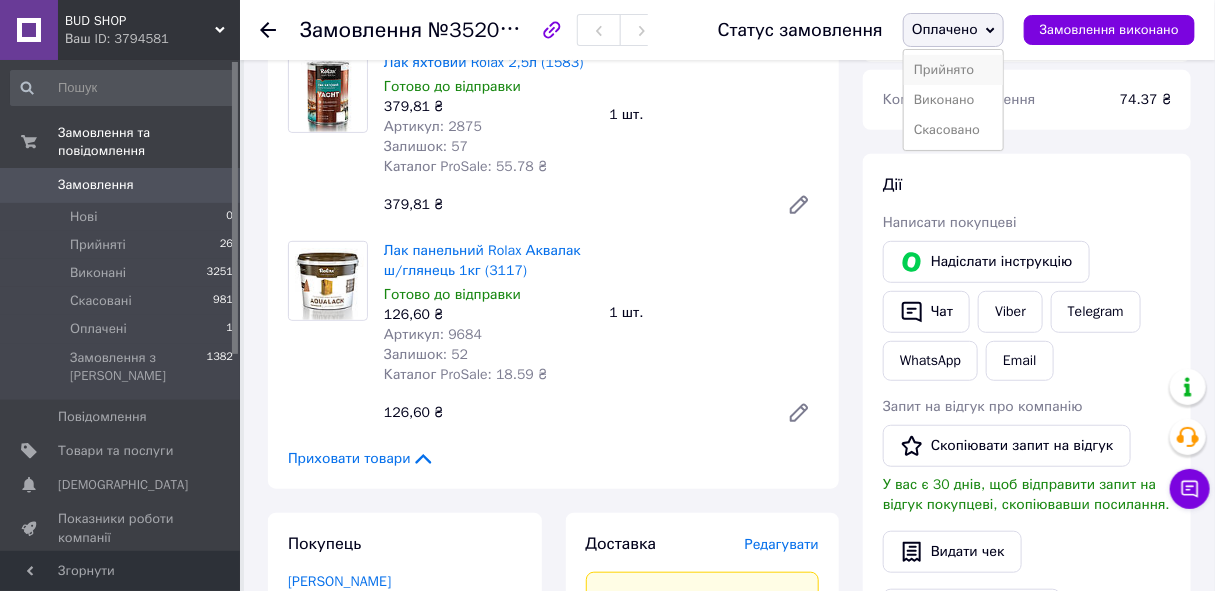 click on "Прийнято" at bounding box center [953, 70] 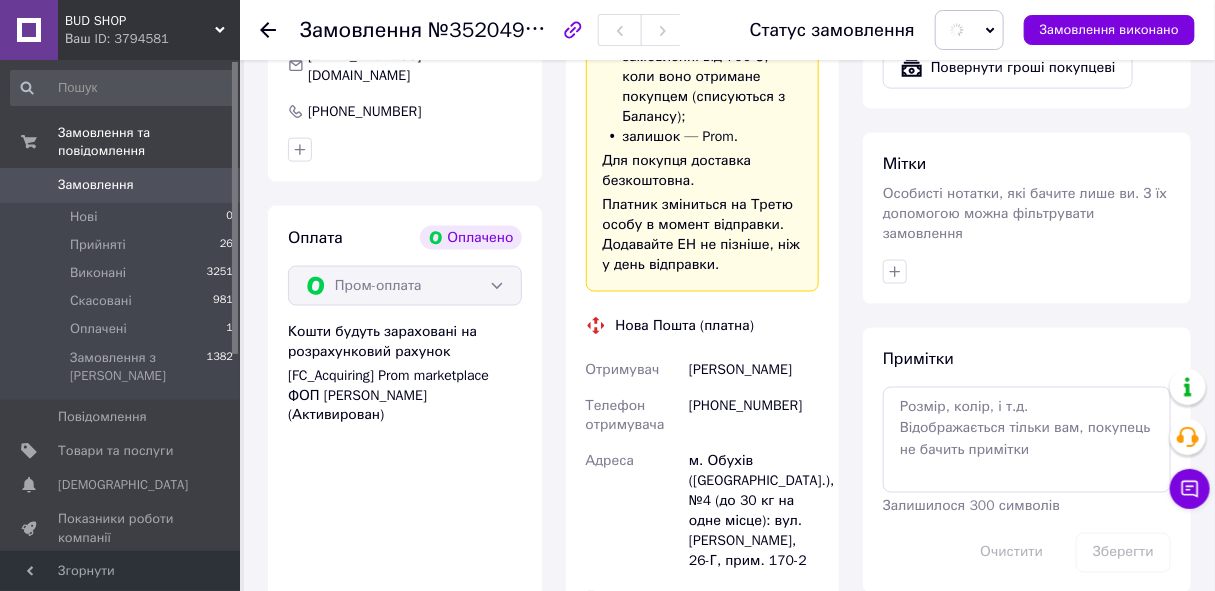 scroll, scrollTop: 1090, scrollLeft: 0, axis: vertical 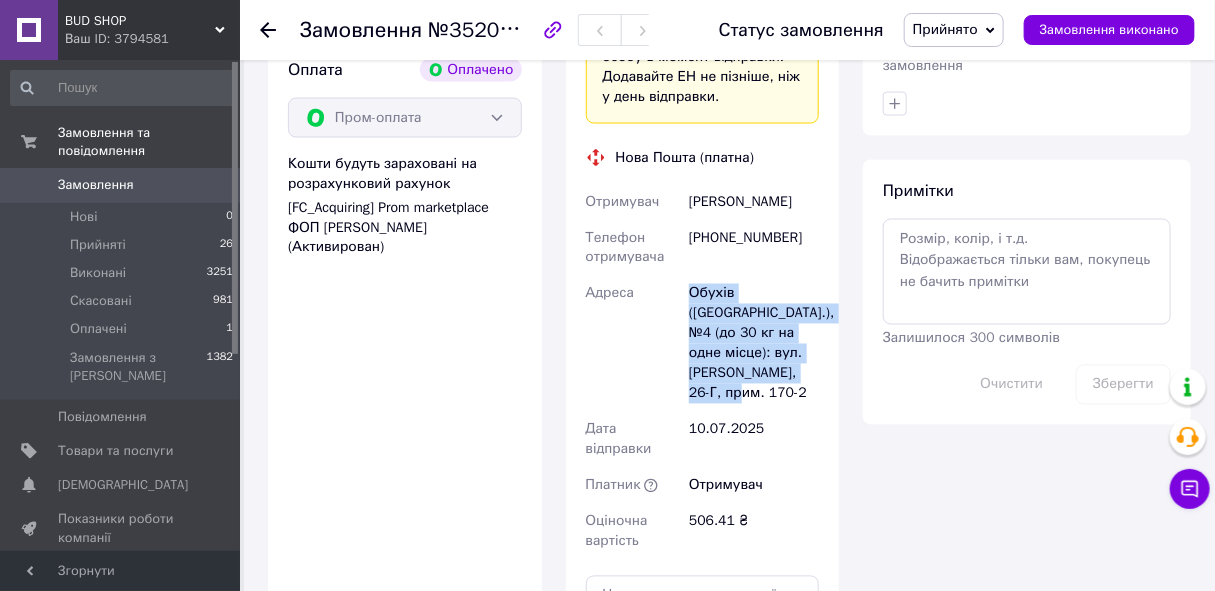drag, startPoint x: 690, startPoint y: 273, endPoint x: 762, endPoint y: 363, distance: 115.25623 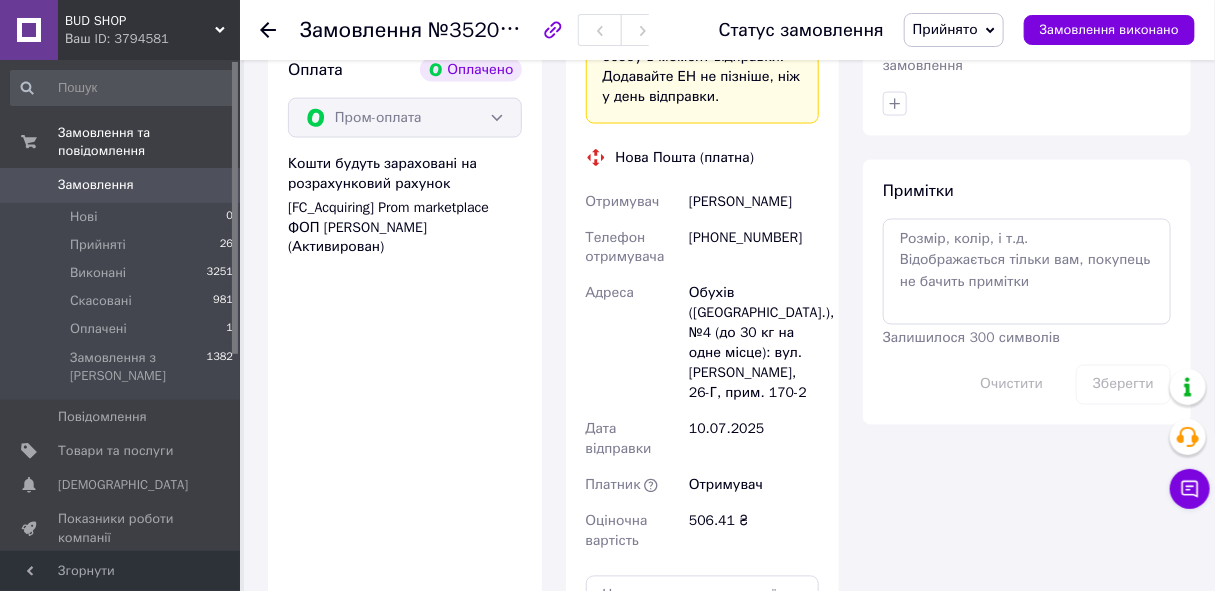 click on "+380976744444" at bounding box center [754, 248] 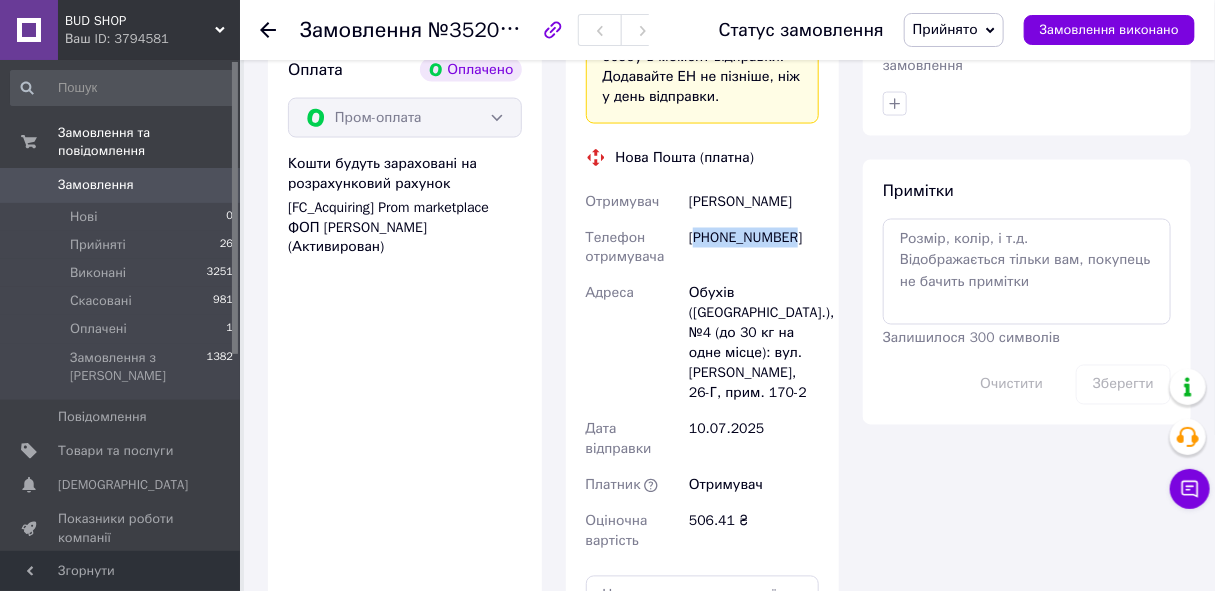 click on "+380976744444" at bounding box center (754, 248) 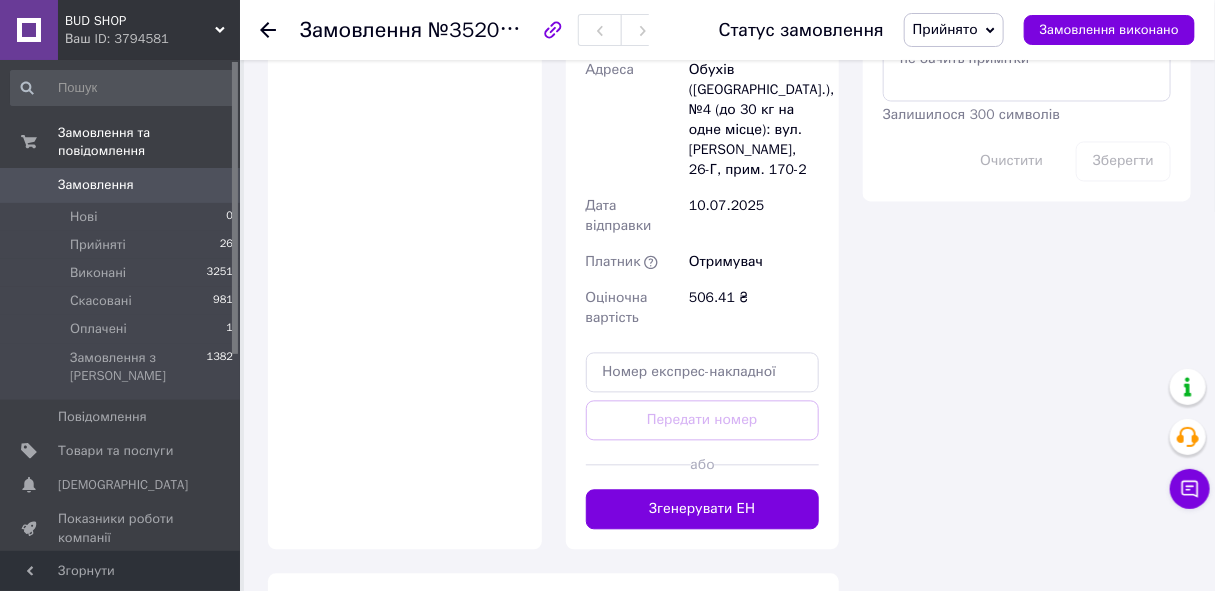 scroll, scrollTop: 1363, scrollLeft: 0, axis: vertical 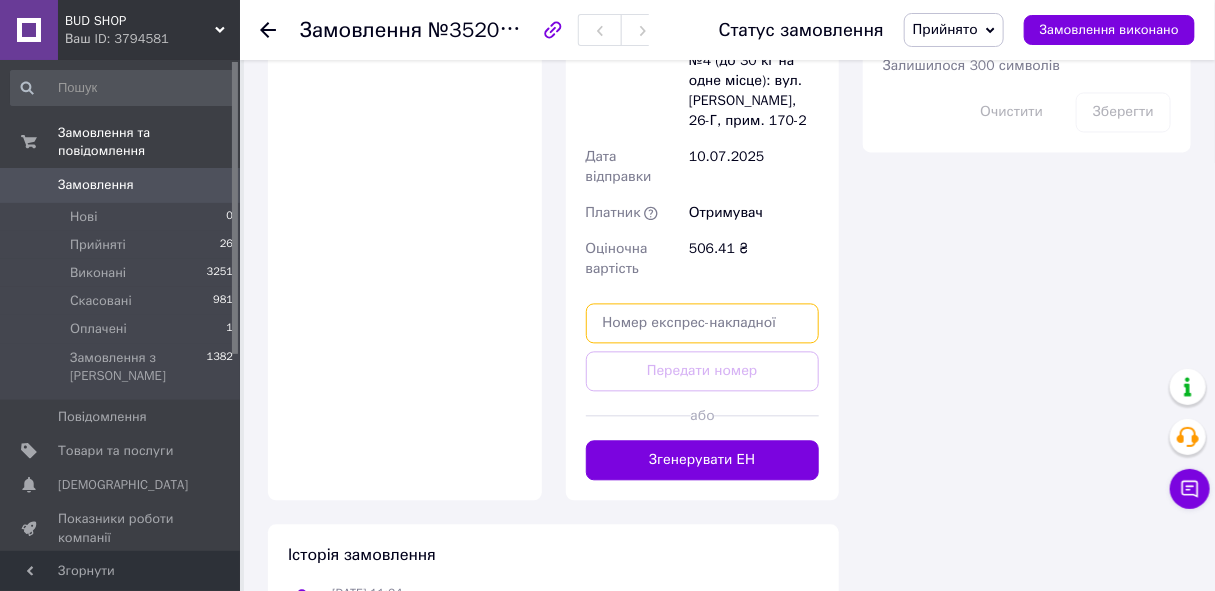 paste on "20451202981026" 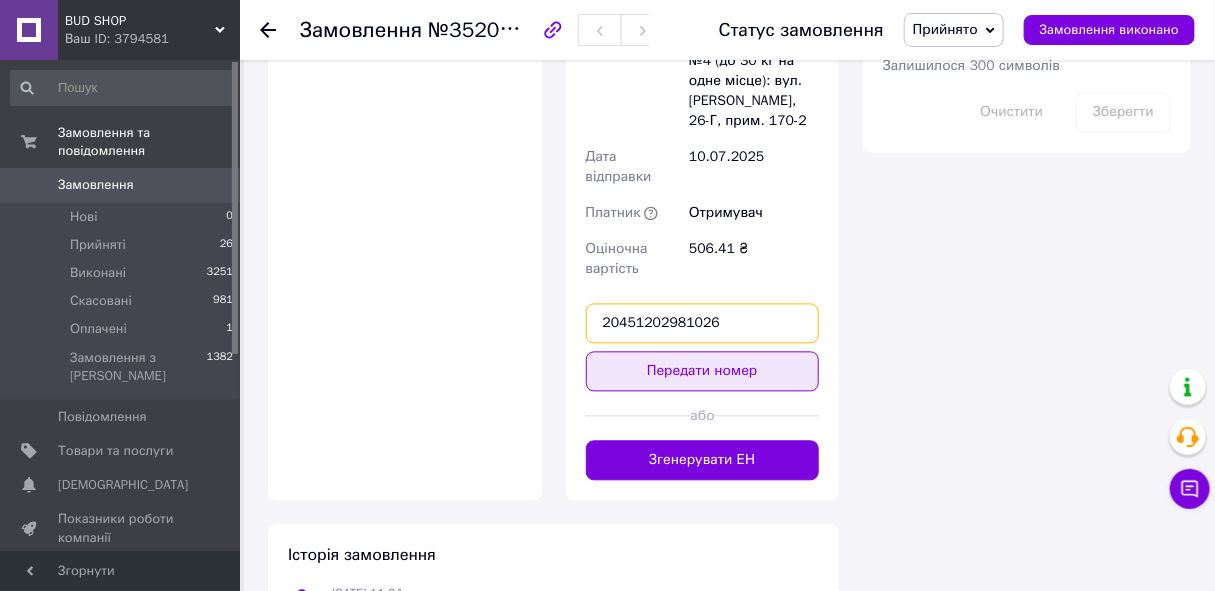 type on "20451202981026" 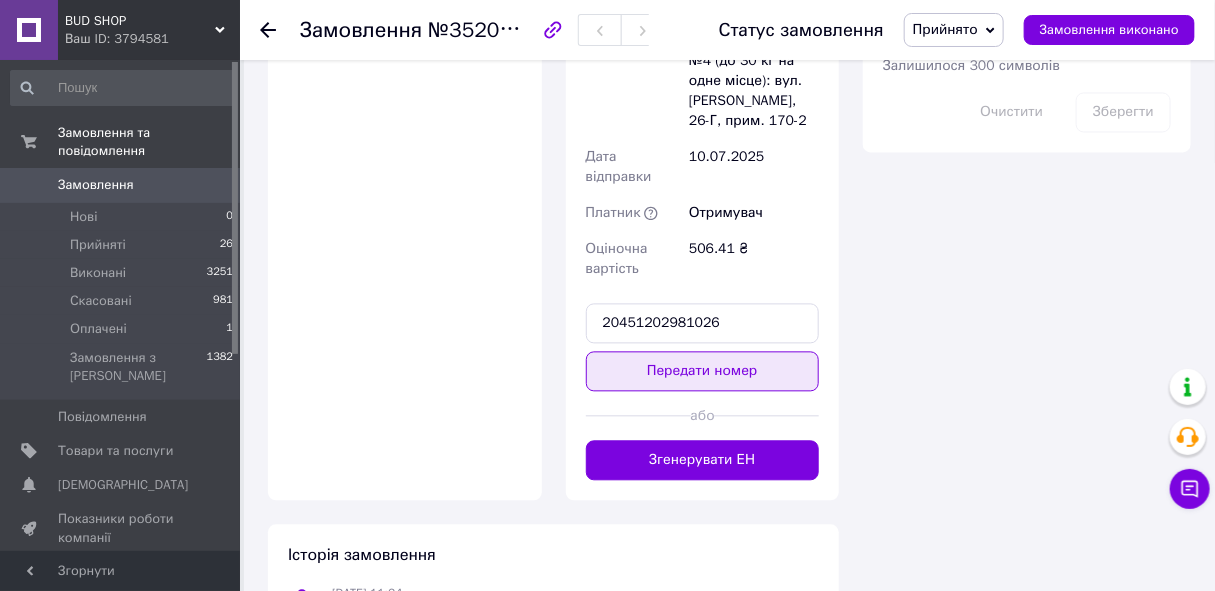 click on "Передати номер" at bounding box center [703, 371] 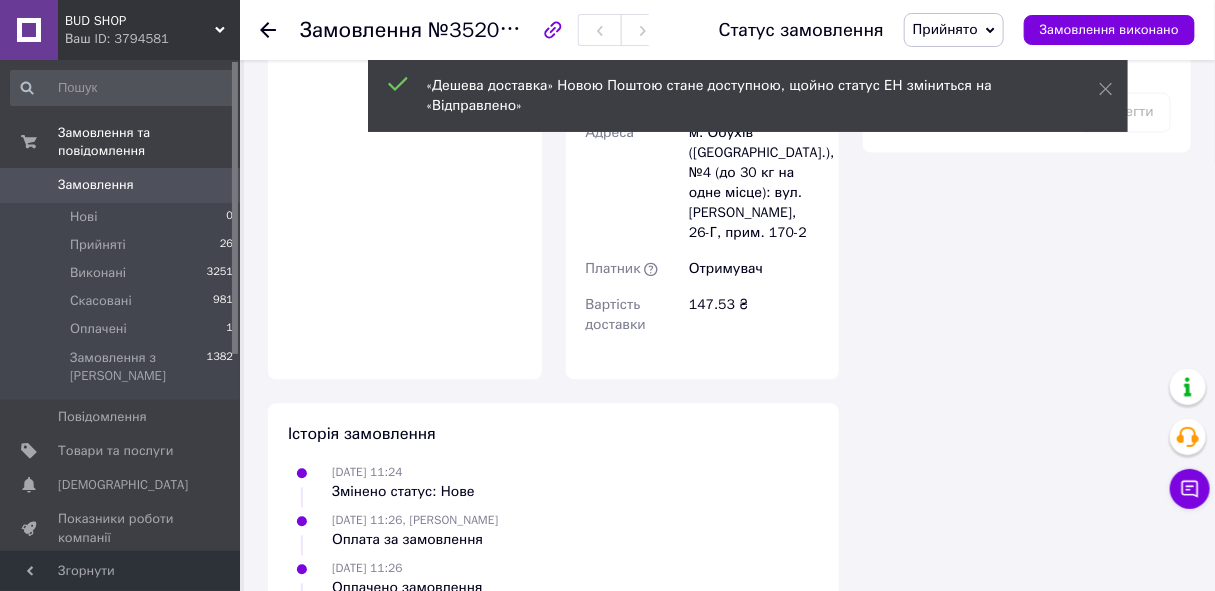 click 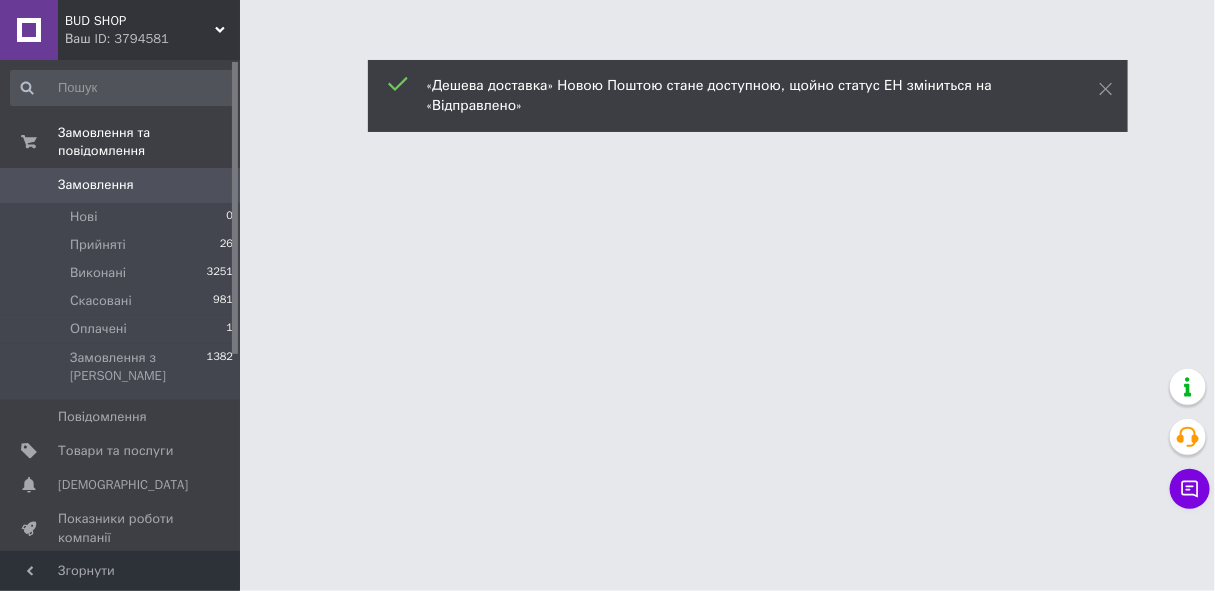 scroll, scrollTop: 0, scrollLeft: 0, axis: both 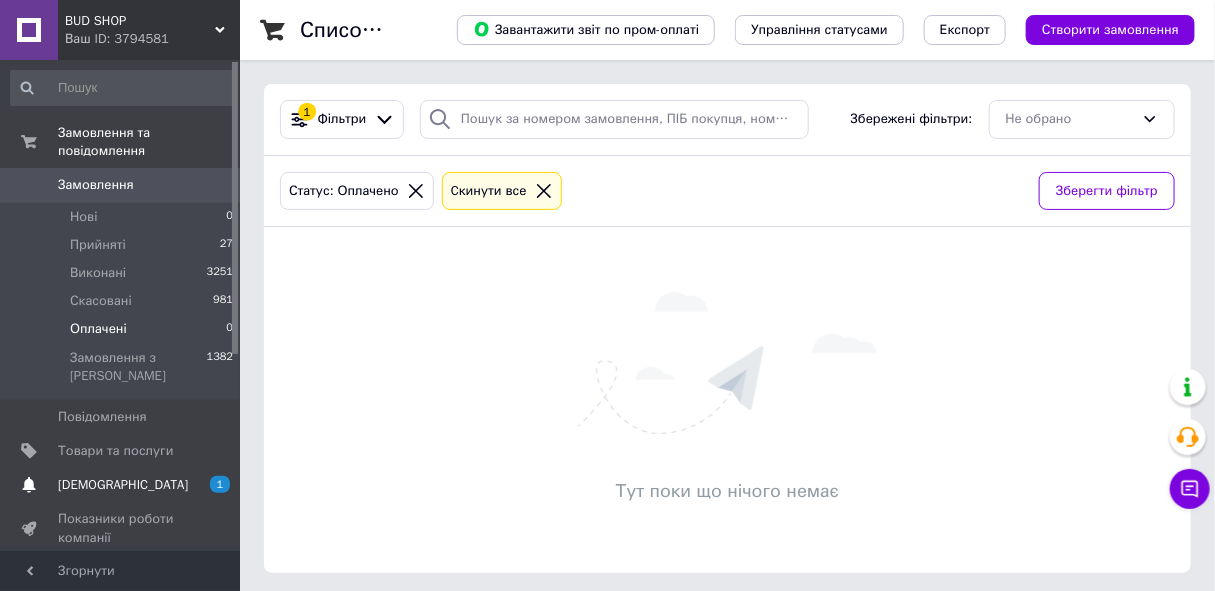 click on "[DEMOGRAPHIC_DATA]" at bounding box center [123, 485] 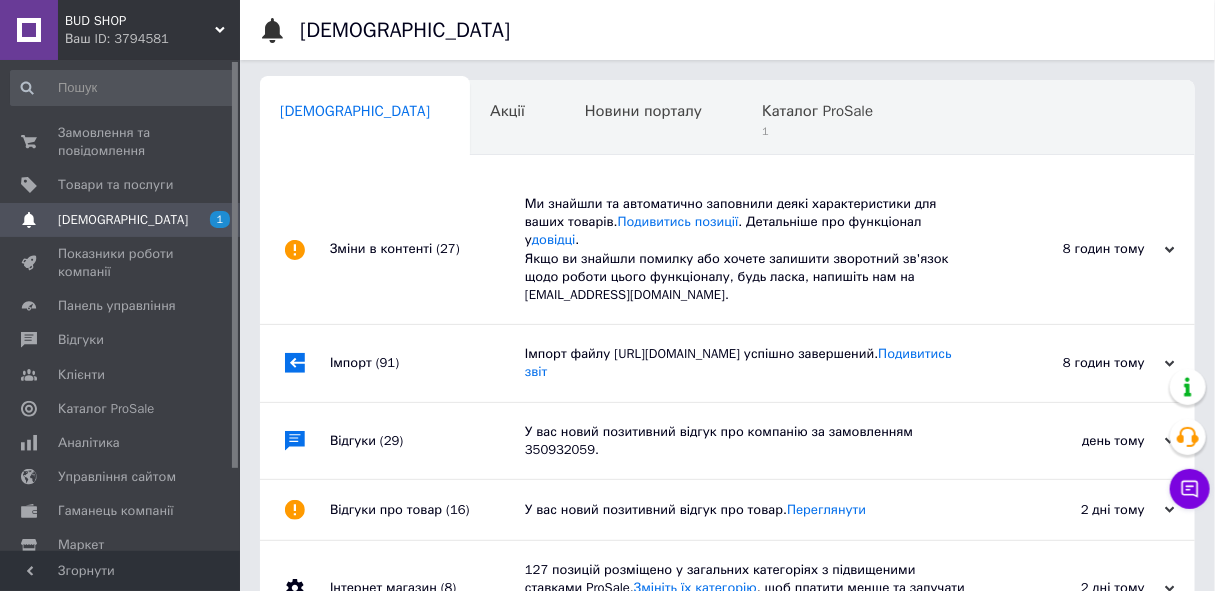 scroll, scrollTop: 0, scrollLeft: 10, axis: horizontal 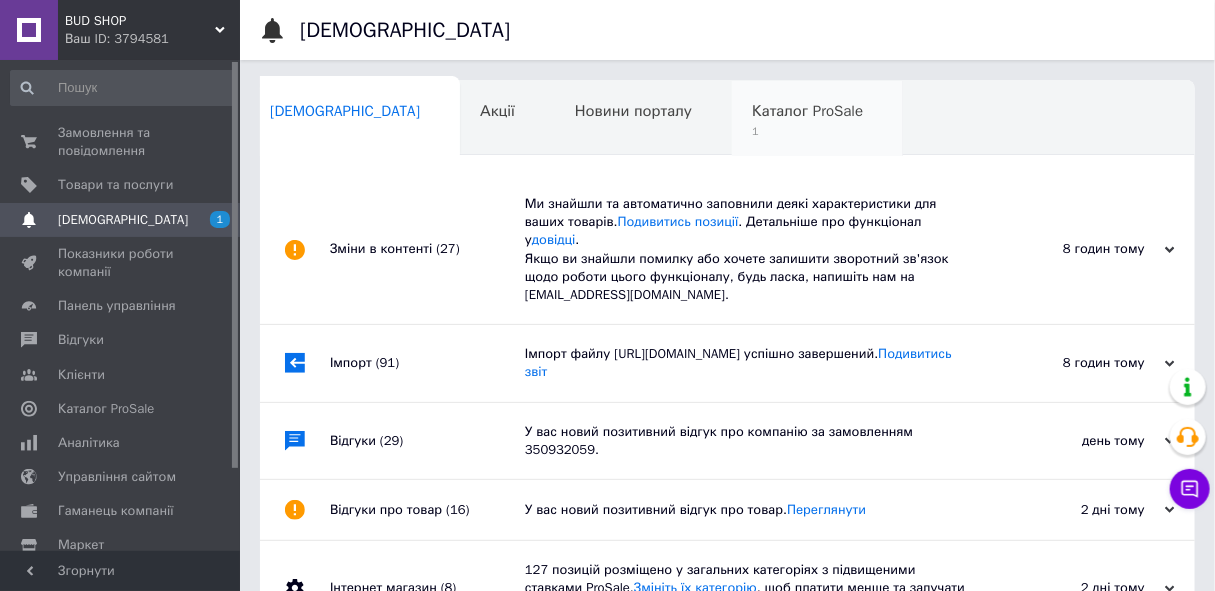 click on "Каталог ProSale" at bounding box center [807, 111] 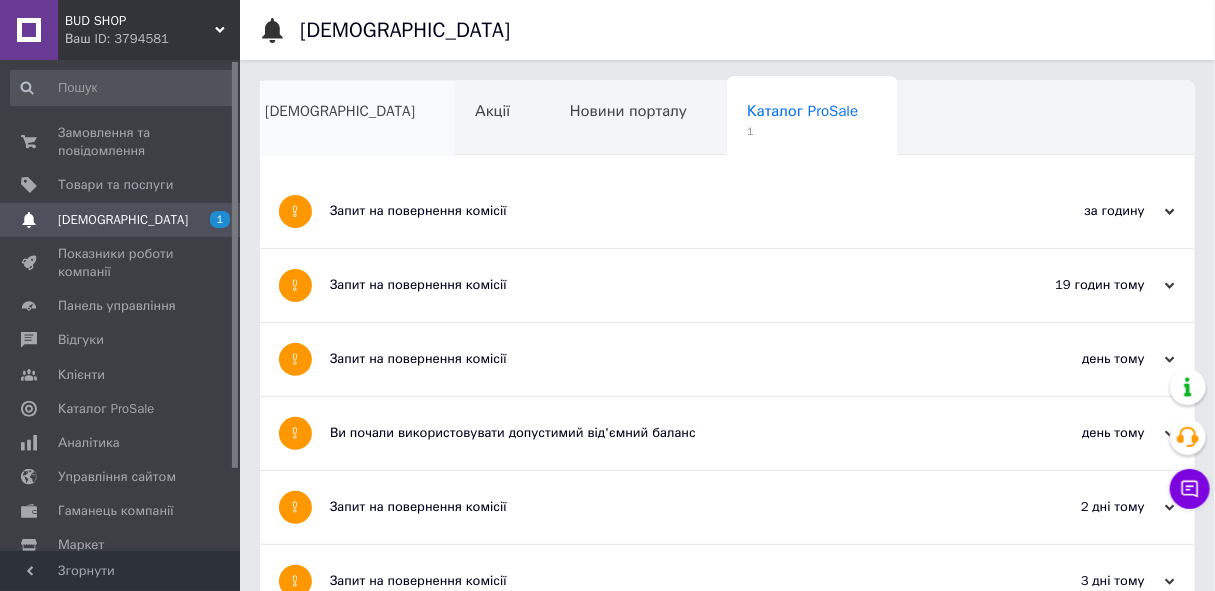 click on "[DEMOGRAPHIC_DATA]" at bounding box center [340, 111] 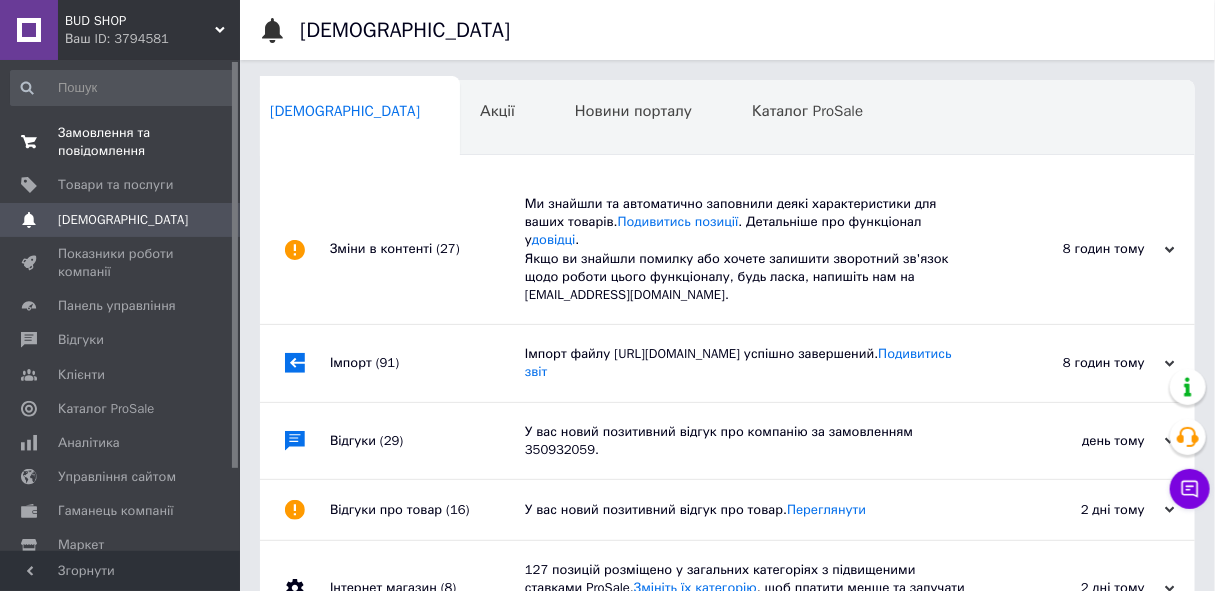 click on "Замовлення та повідомлення" at bounding box center (121, 142) 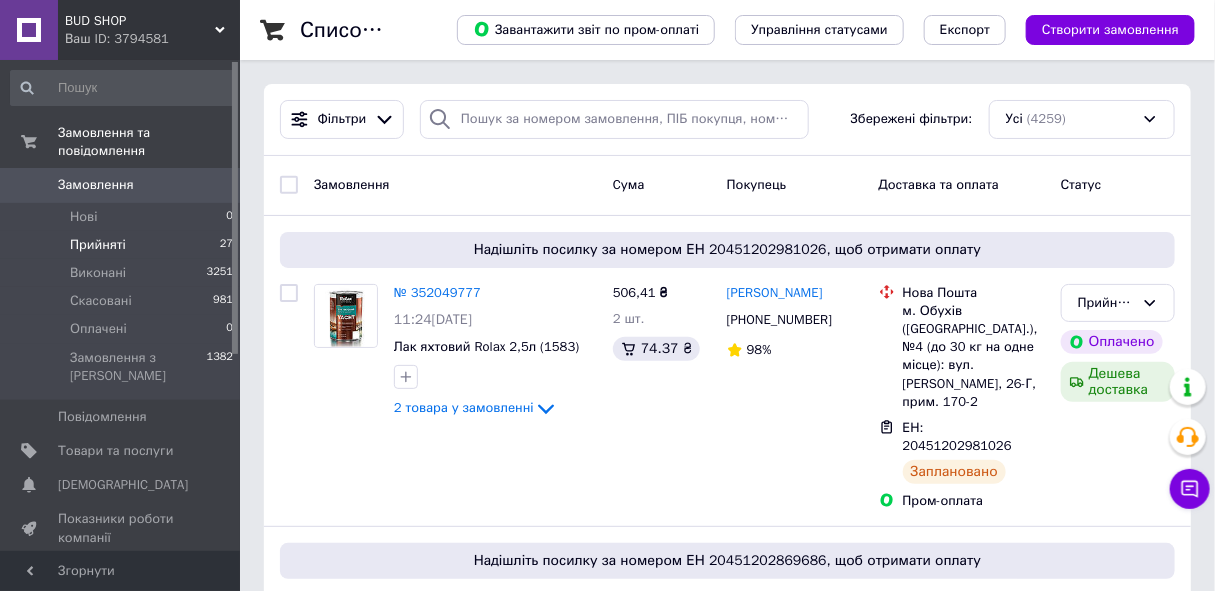 click on "Прийняті" at bounding box center (98, 245) 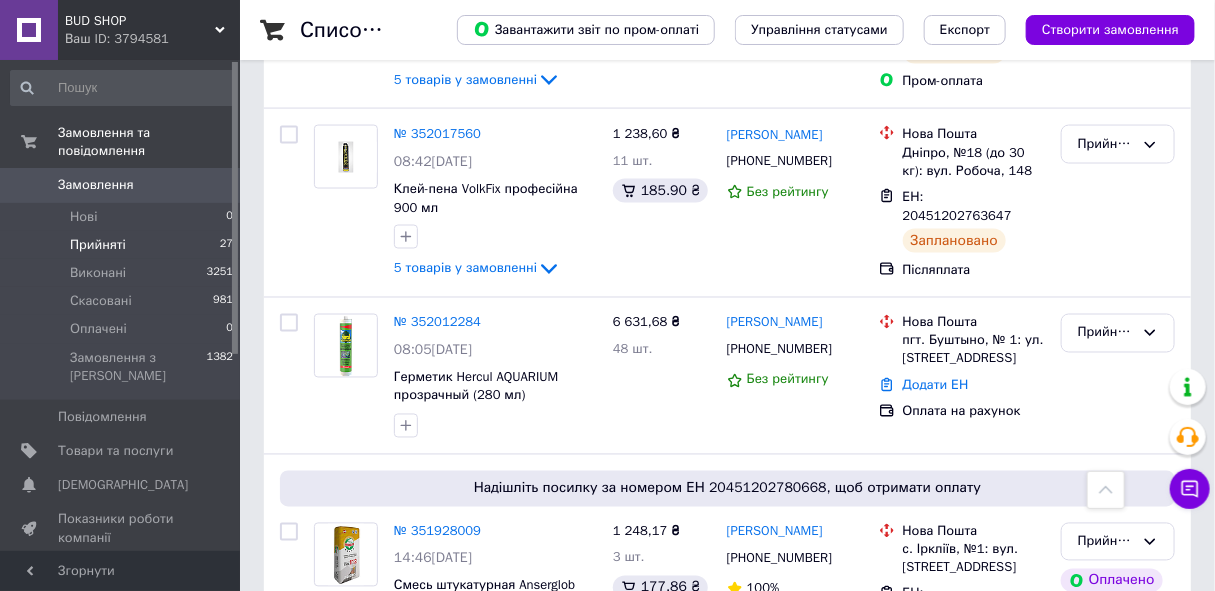 scroll, scrollTop: 1090, scrollLeft: 0, axis: vertical 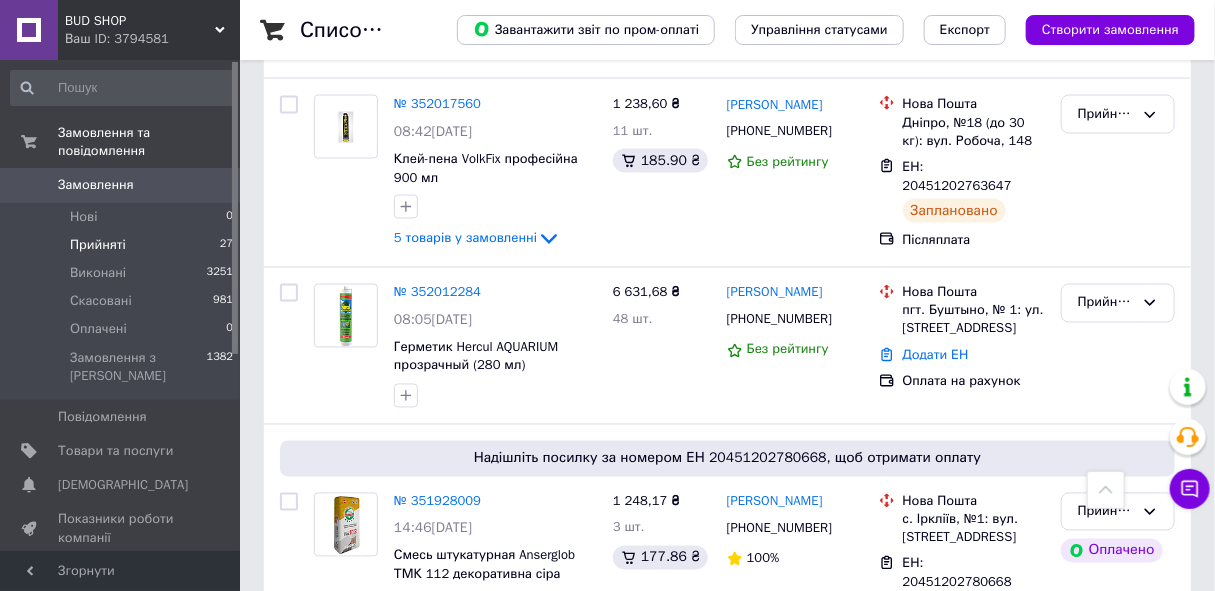 drag, startPoint x: 460, startPoint y: 172, endPoint x: 460, endPoint y: 186, distance: 14 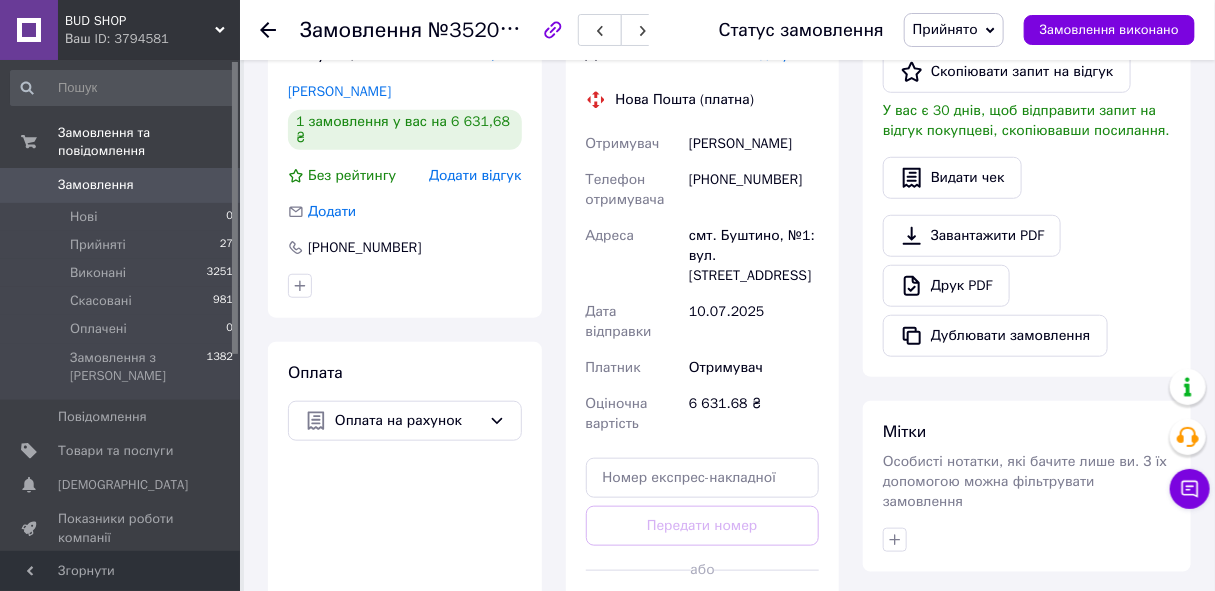 scroll, scrollTop: 454, scrollLeft: 0, axis: vertical 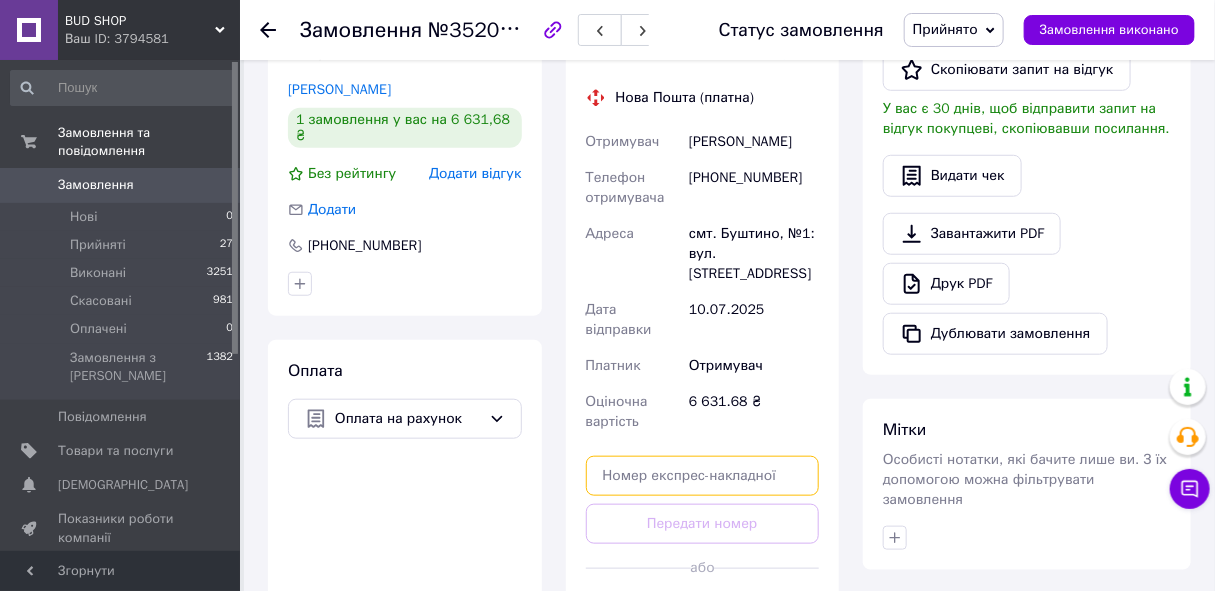 paste on "20451203002088" 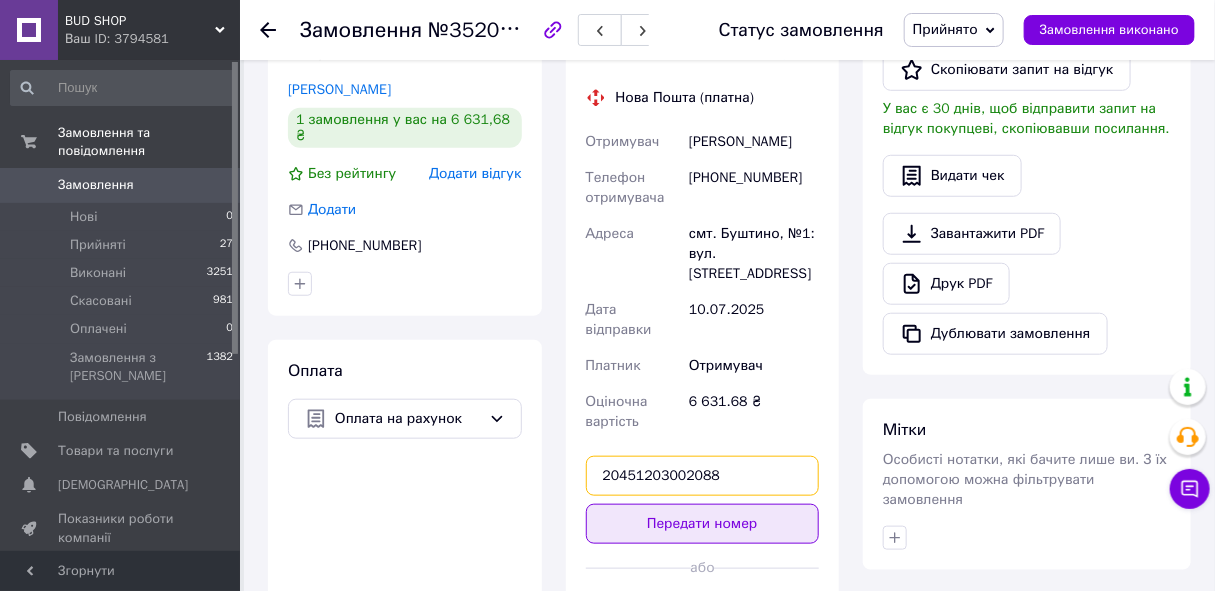 type on "20451203002088" 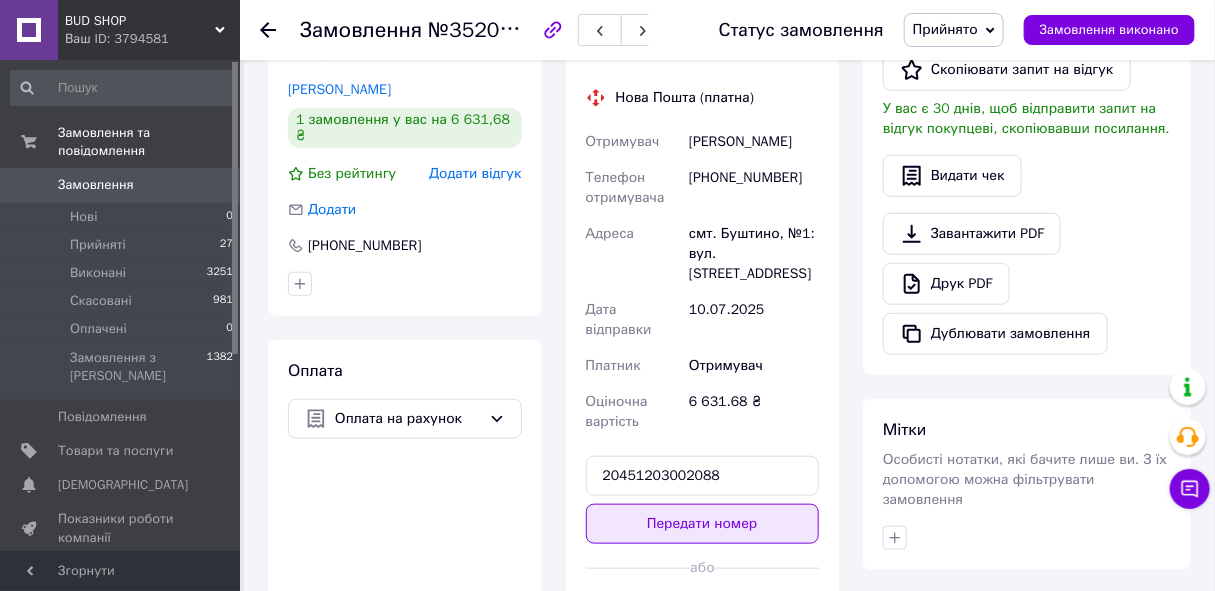 click on "Передати номер" at bounding box center [703, 524] 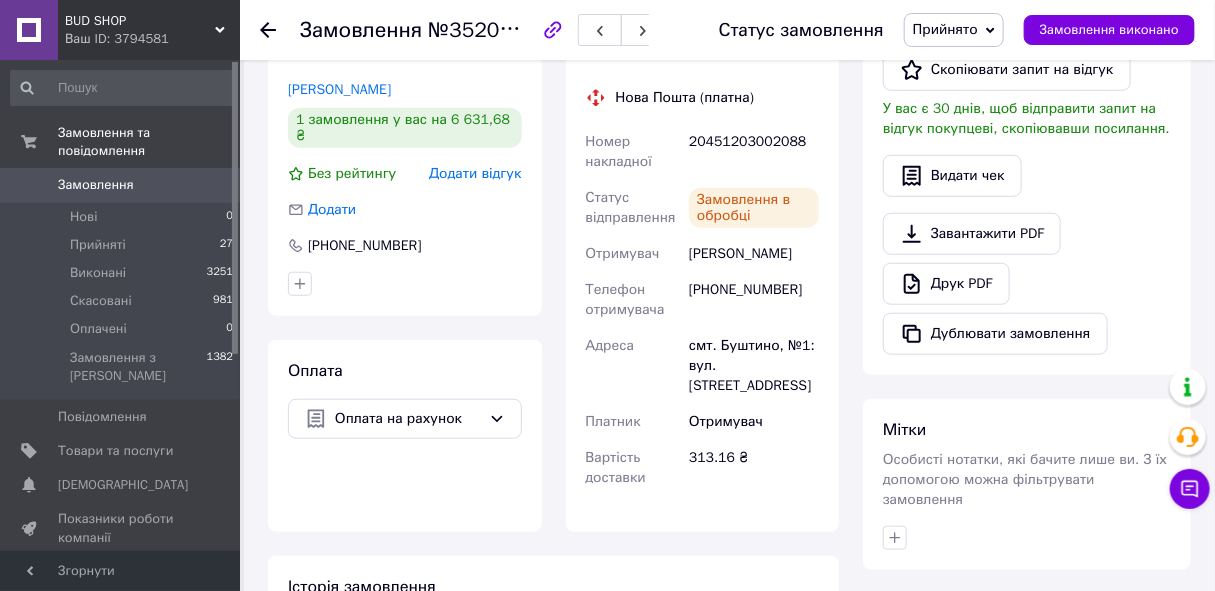 click 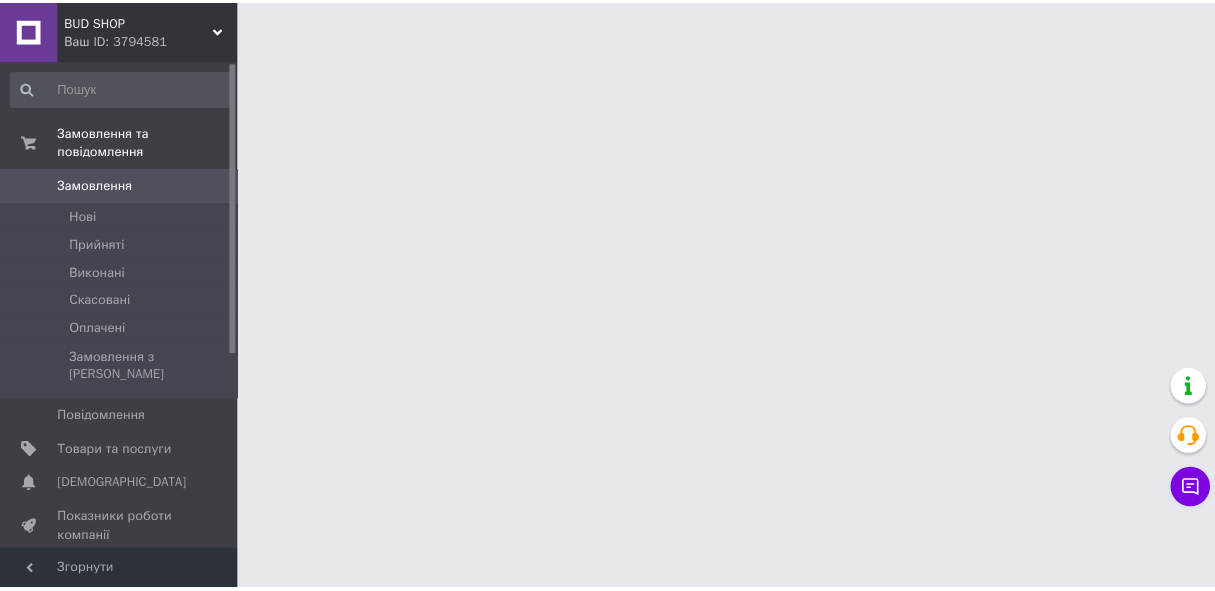scroll, scrollTop: 0, scrollLeft: 0, axis: both 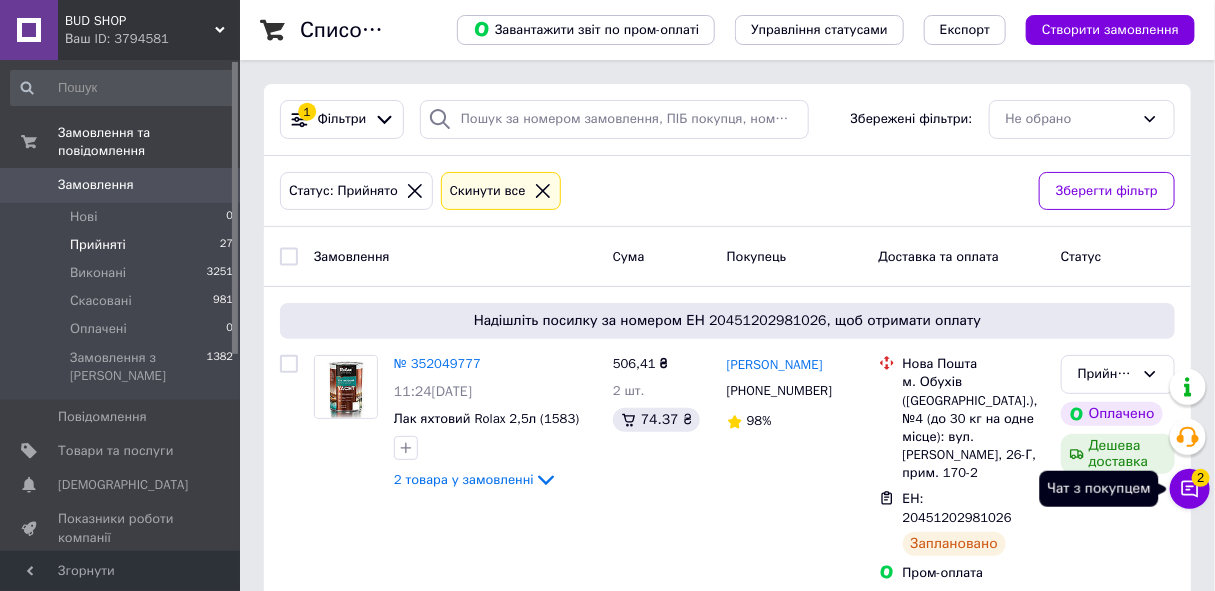 click 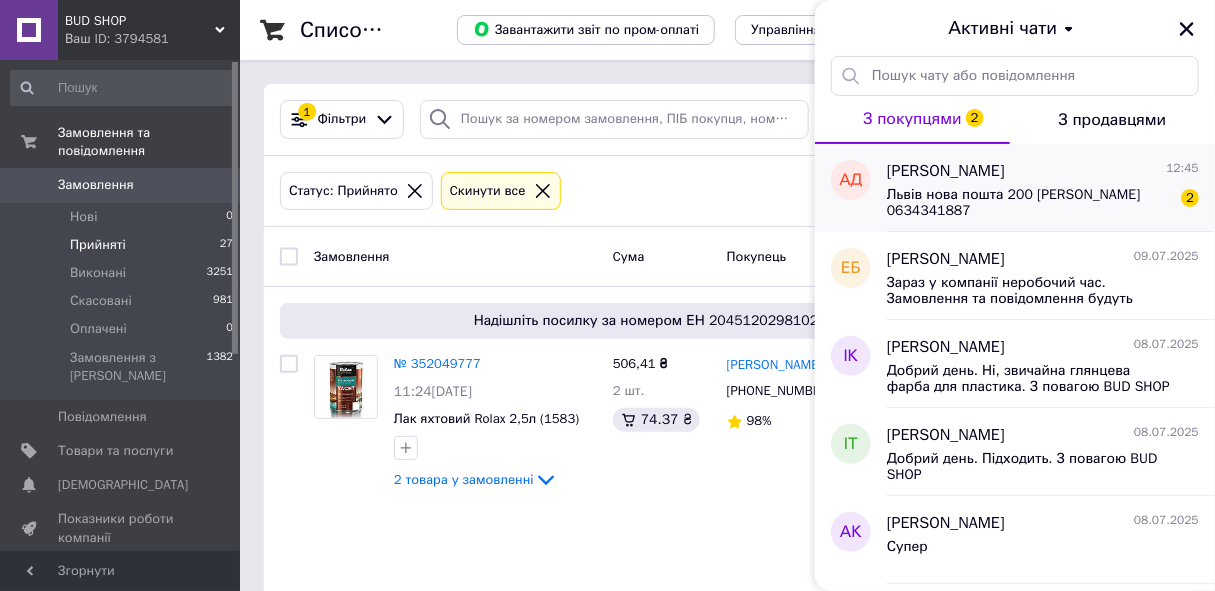 click on "Львів нова пошта 200
Дмитерко Андрій
0634341887" at bounding box center [1029, 203] 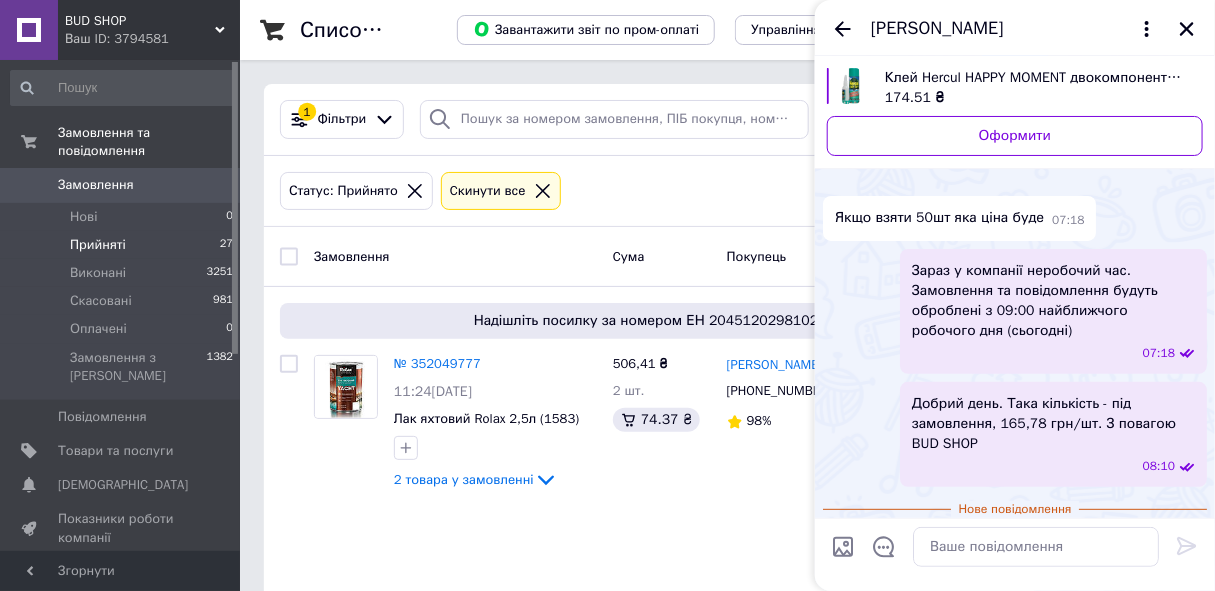 scroll, scrollTop: 0, scrollLeft: 0, axis: both 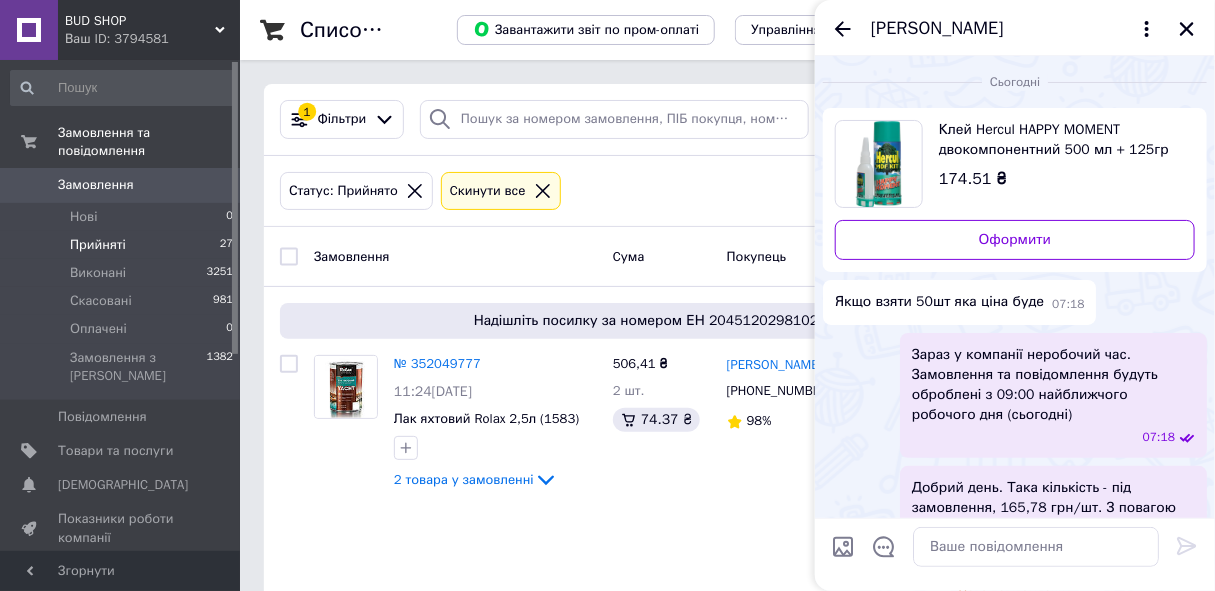 click on "Клей Hercul HAPPY MOMENT  двокомпонентний 500 мл + 125гр" at bounding box center (1059, 140) 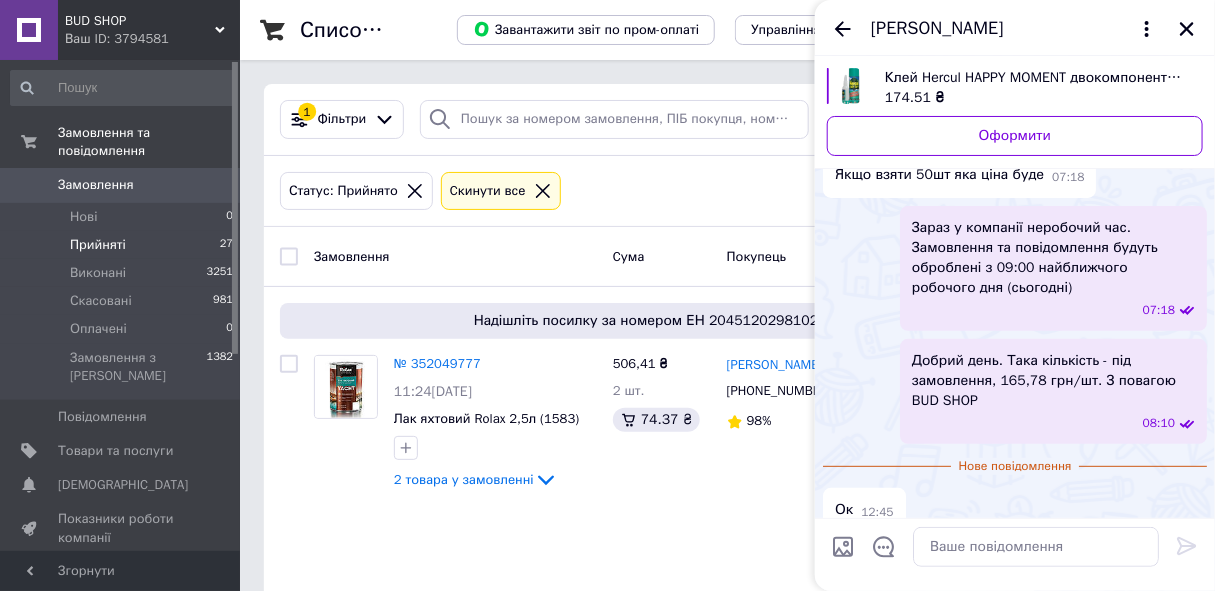 scroll, scrollTop: 190, scrollLeft: 0, axis: vertical 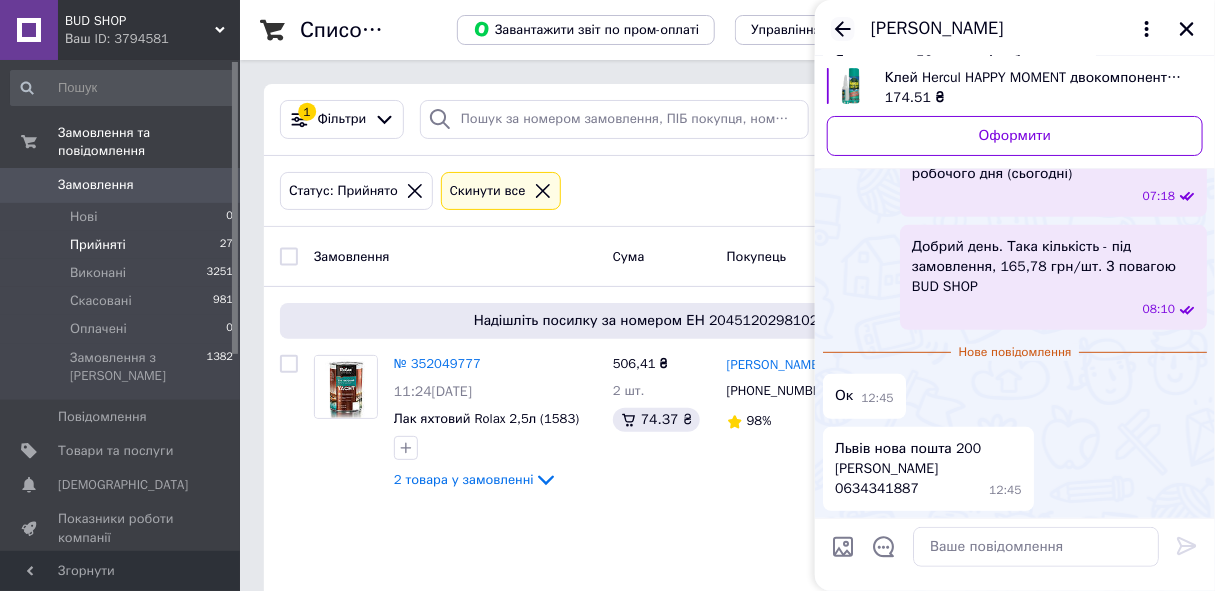 click 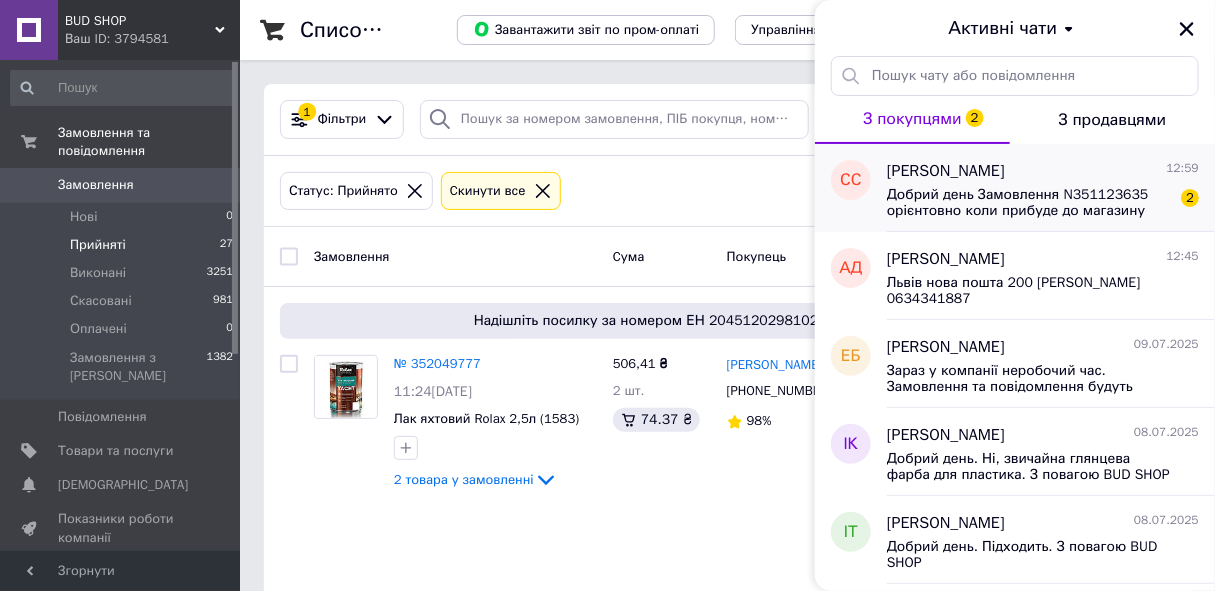 click on "Добрий день
Замовлення N351123635 орієнтовно коли прибуде до магазину Розетка?" at bounding box center (1029, 203) 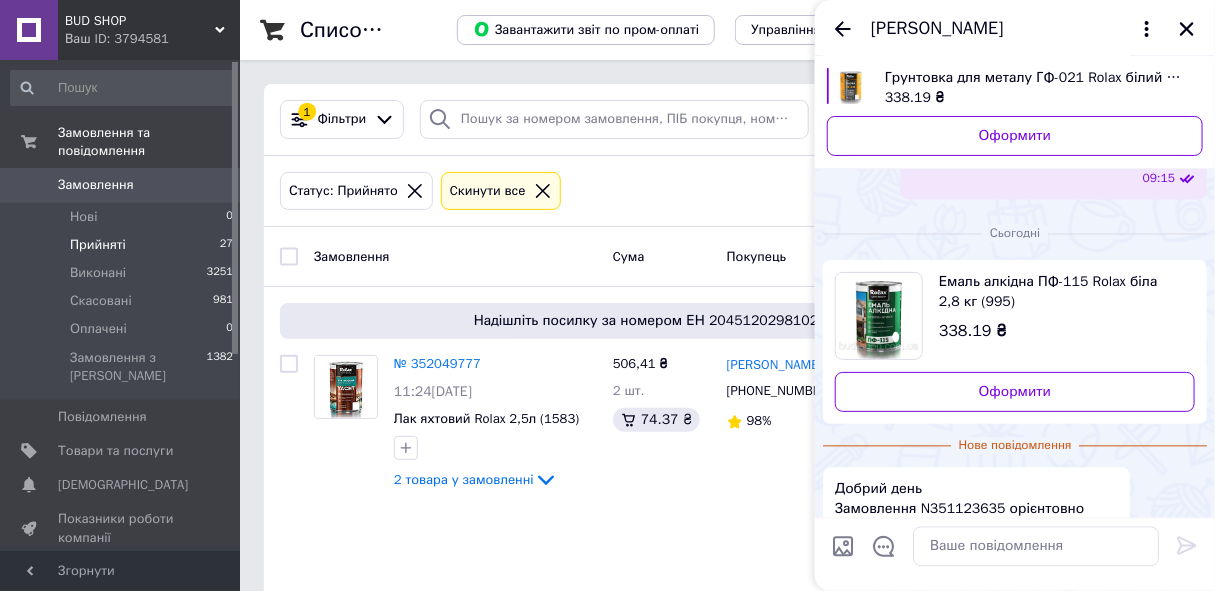 scroll, scrollTop: 1290, scrollLeft: 0, axis: vertical 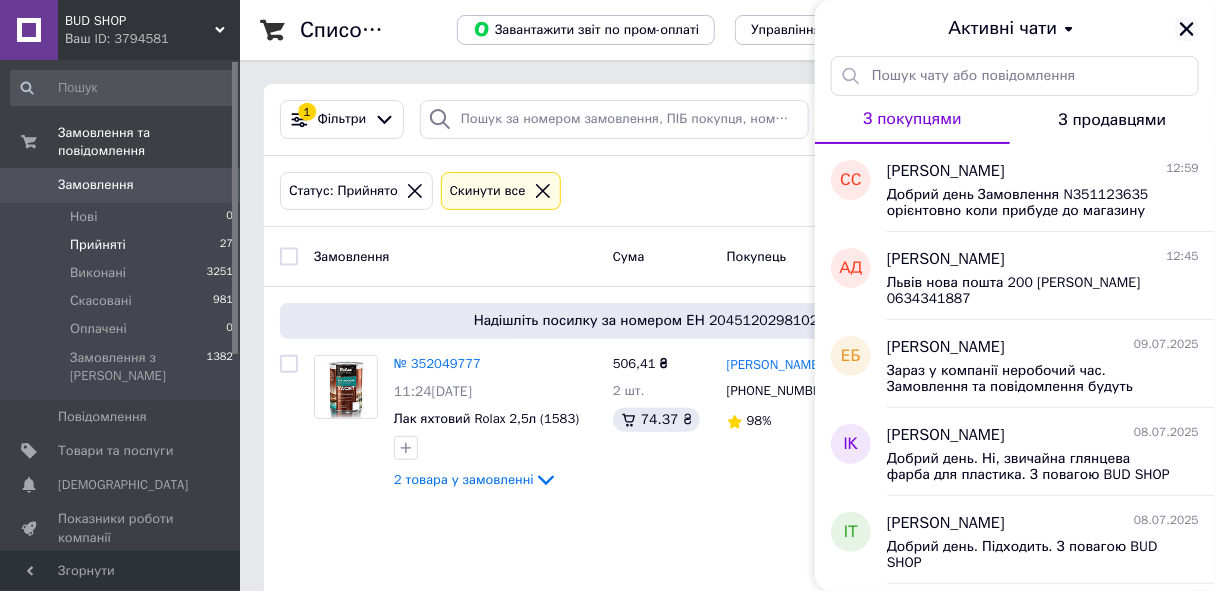 click 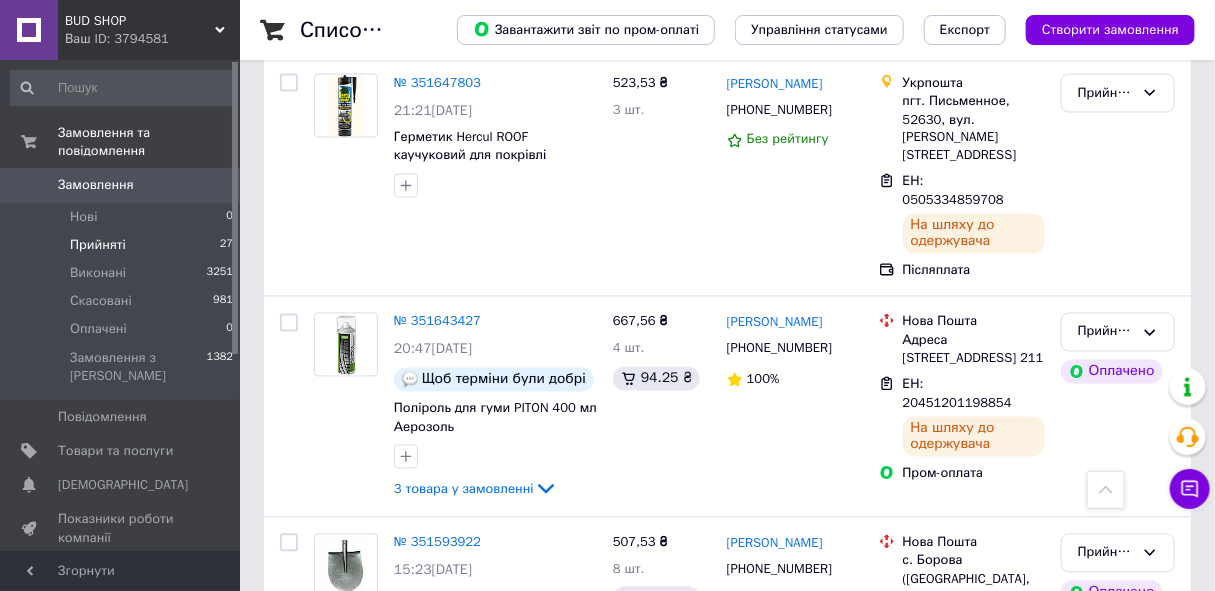 scroll, scrollTop: 3906, scrollLeft: 0, axis: vertical 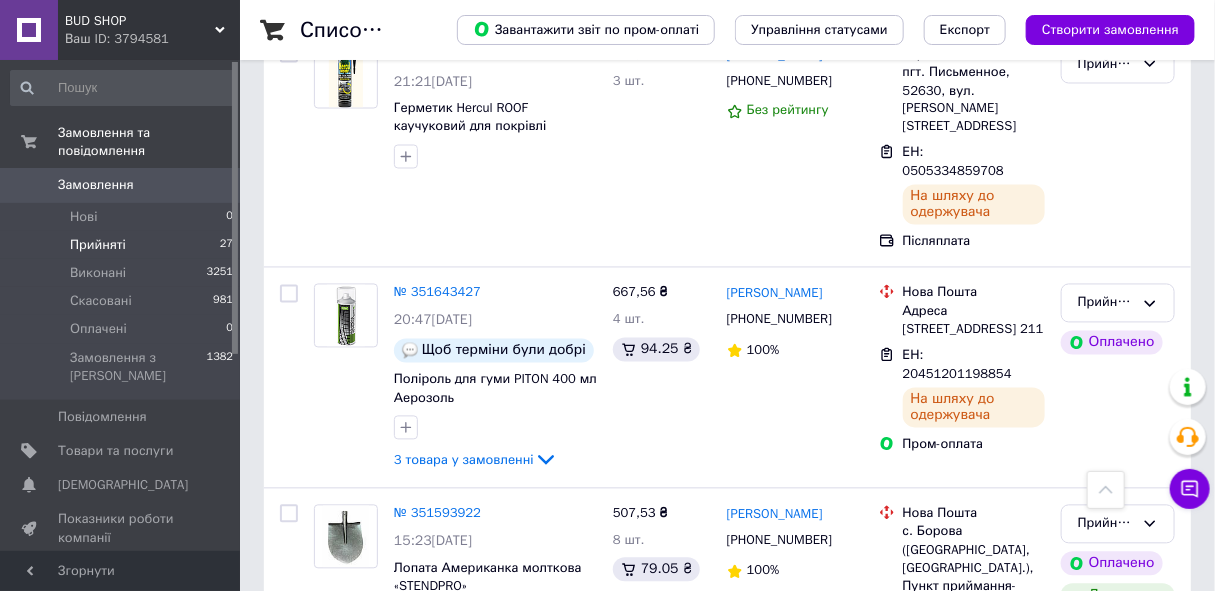 click on "2" at bounding box center (327, 1014) 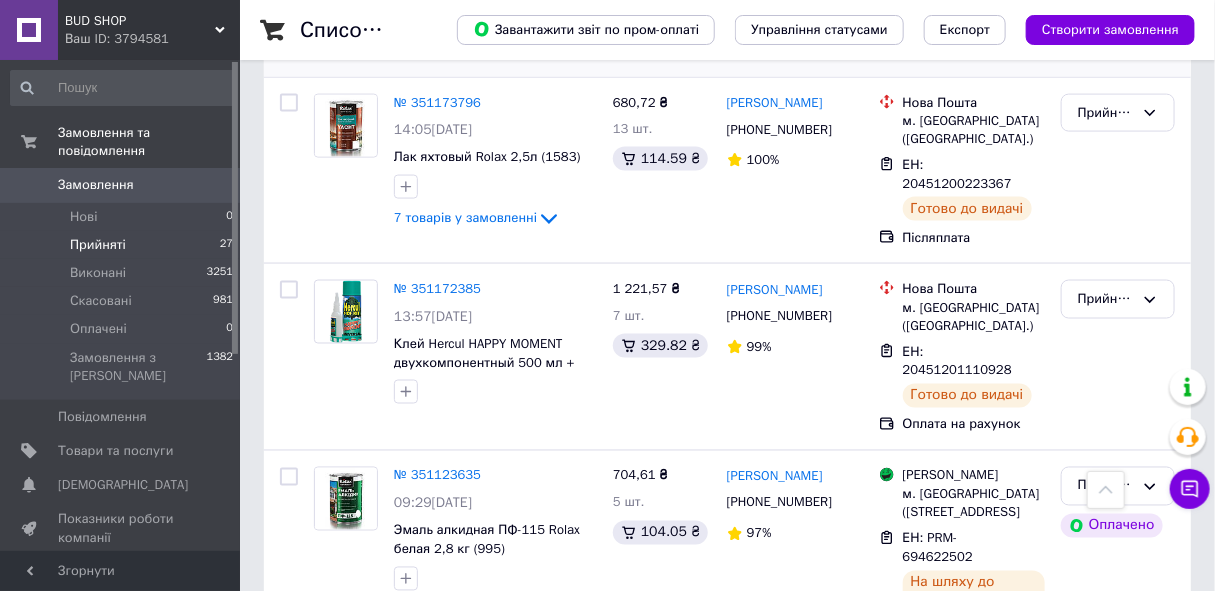 scroll, scrollTop: 1000, scrollLeft: 0, axis: vertical 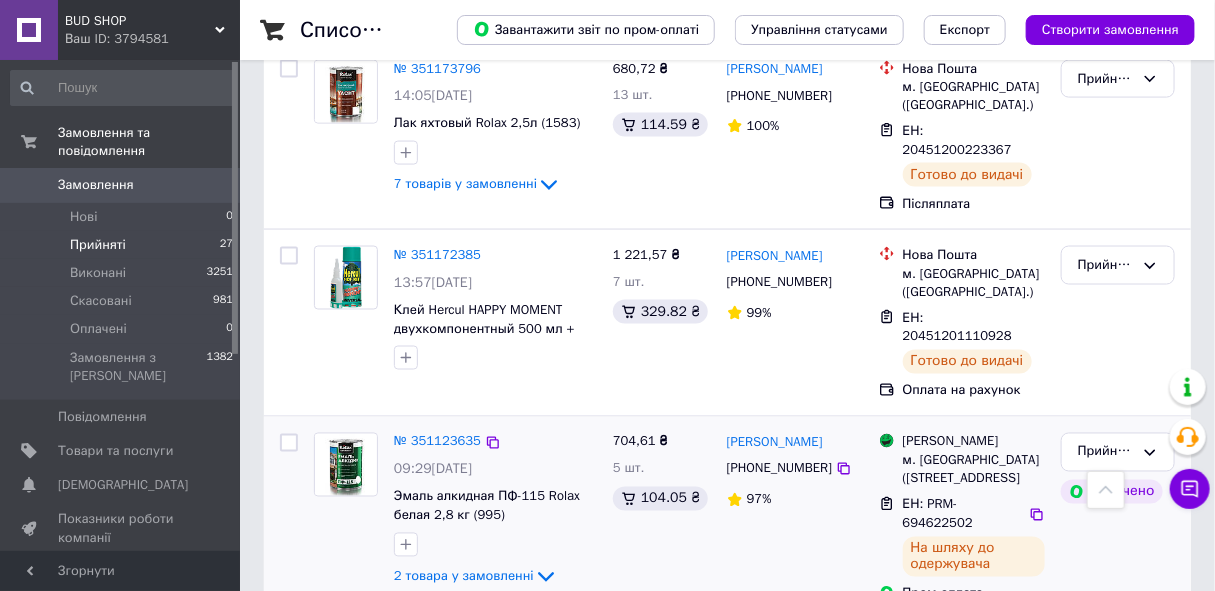 click 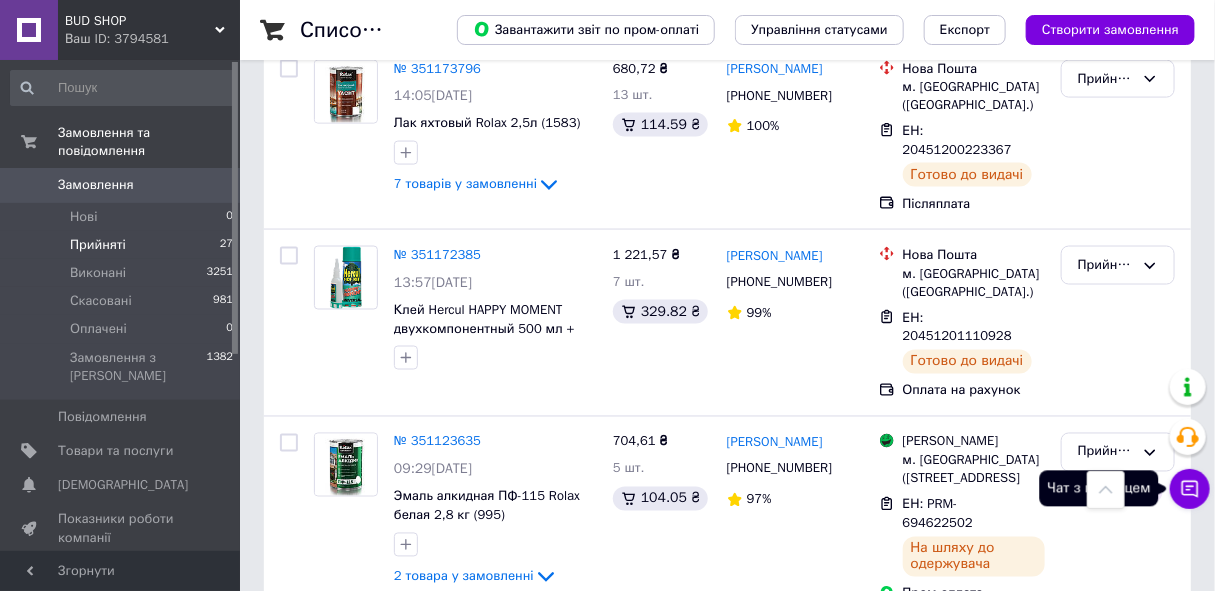 click 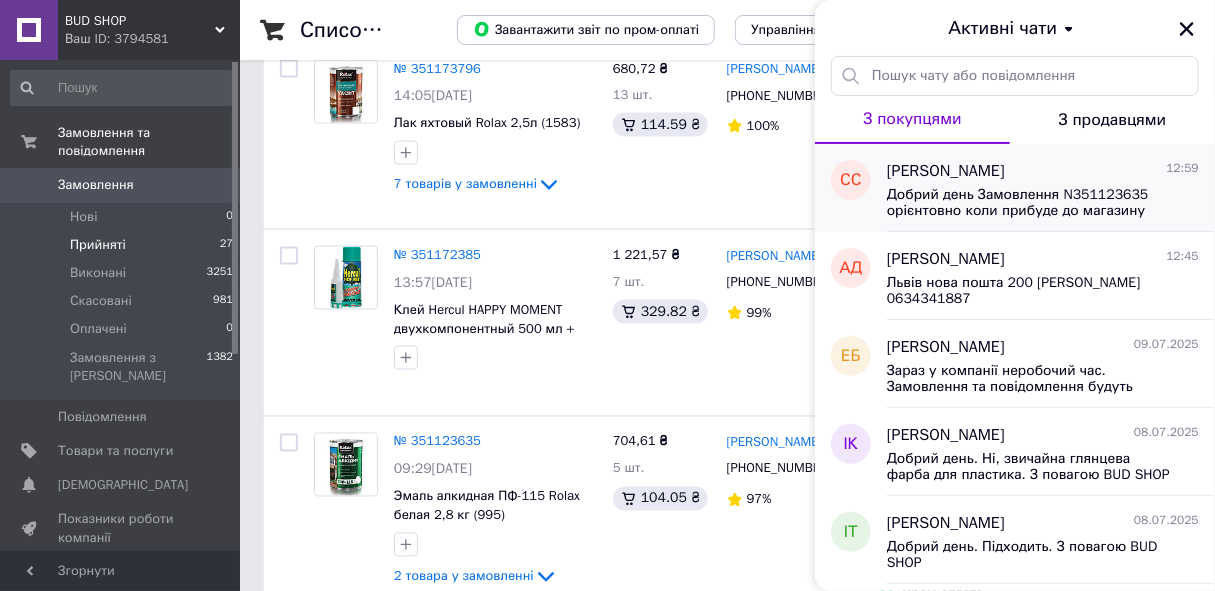 click on "Добрий день
Замовлення N351123635 орієнтовно коли прибуде до магазину Розетка?" at bounding box center [1029, 203] 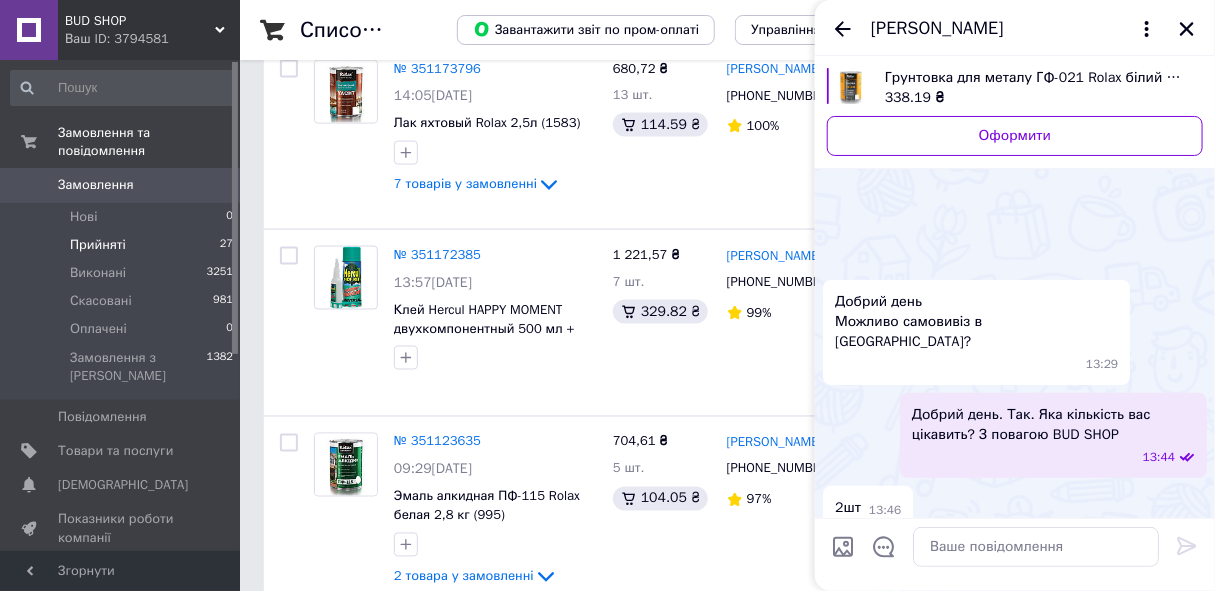 scroll, scrollTop: 1358, scrollLeft: 0, axis: vertical 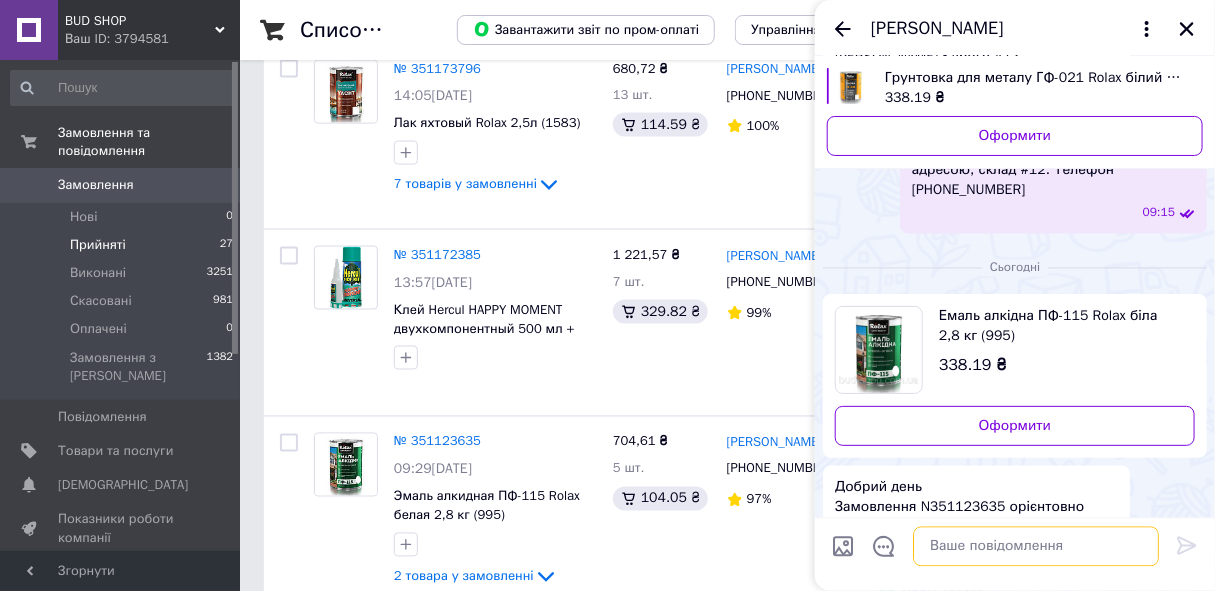 click at bounding box center [1036, 547] 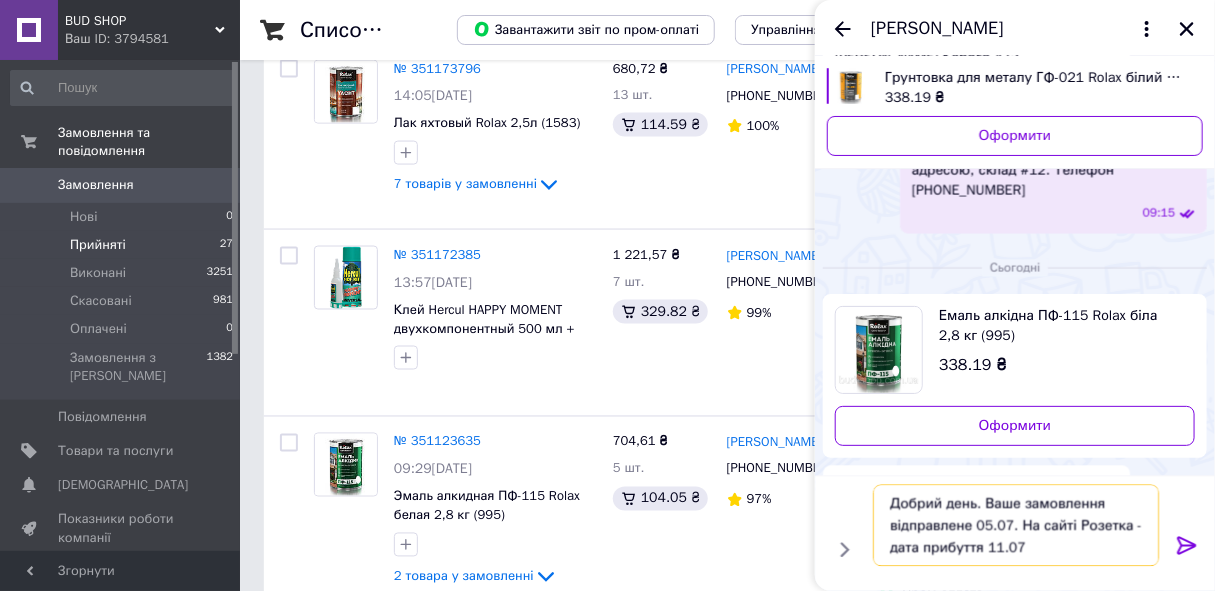 type on "Добрий день. Ваше замовлення відправлене 05.07. На сайті Розетка - дата прибуття 11.07." 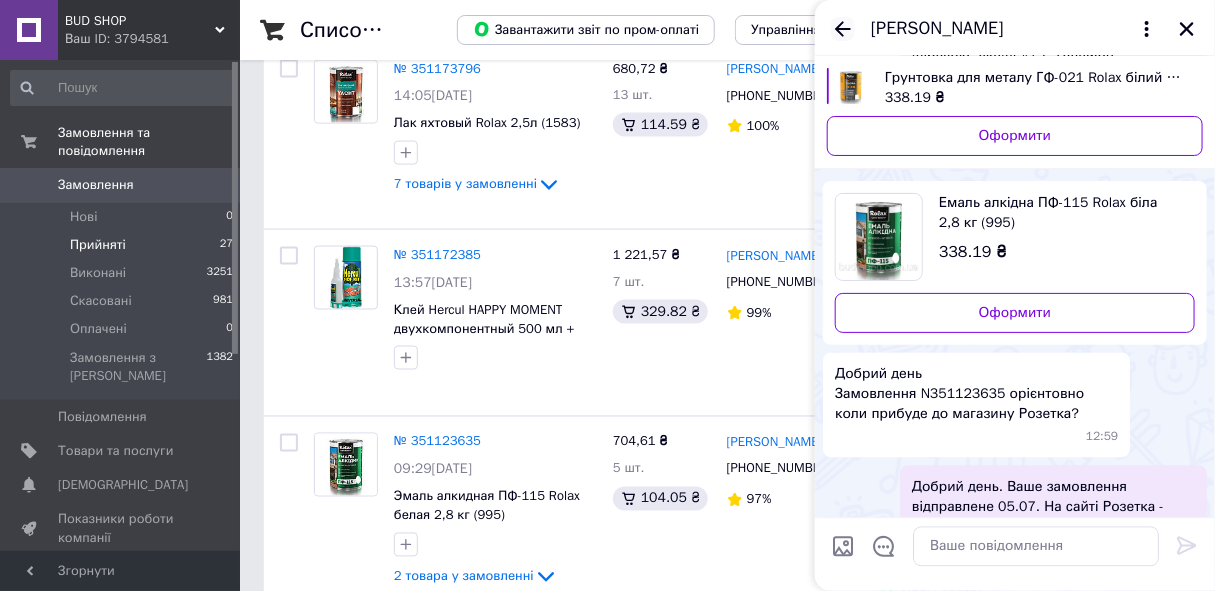 click 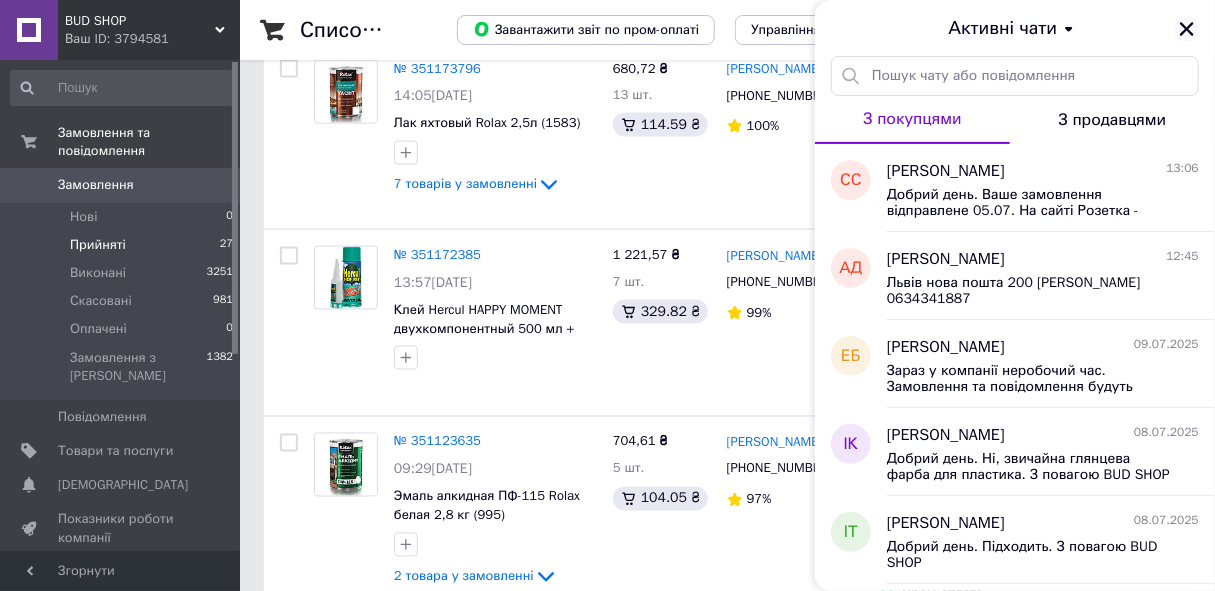 click 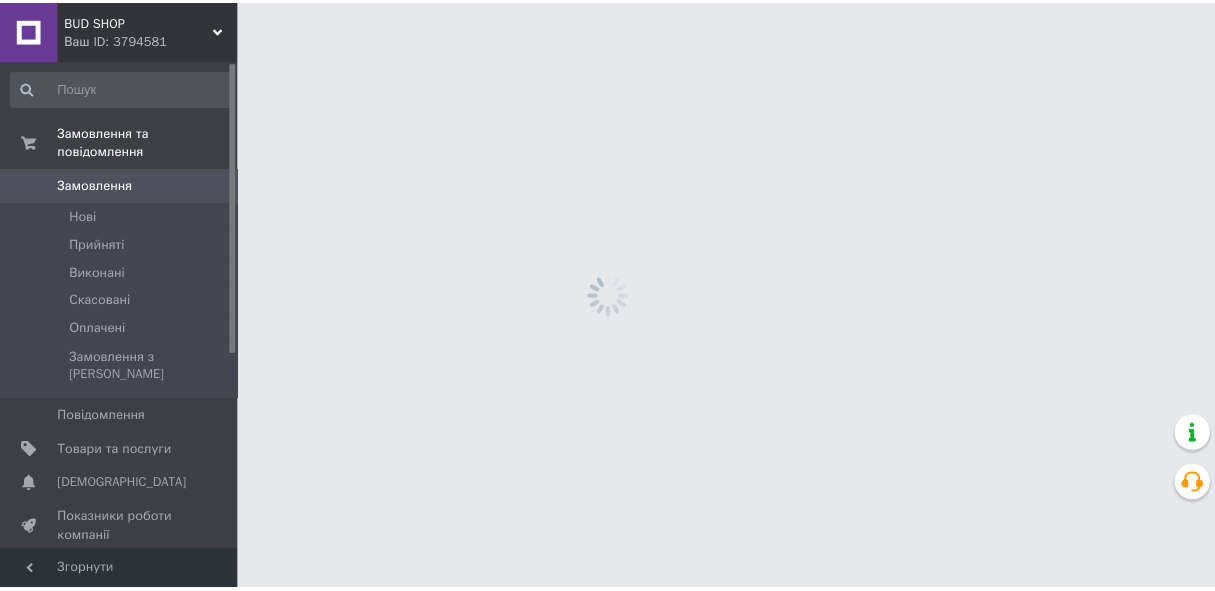 scroll, scrollTop: 0, scrollLeft: 0, axis: both 